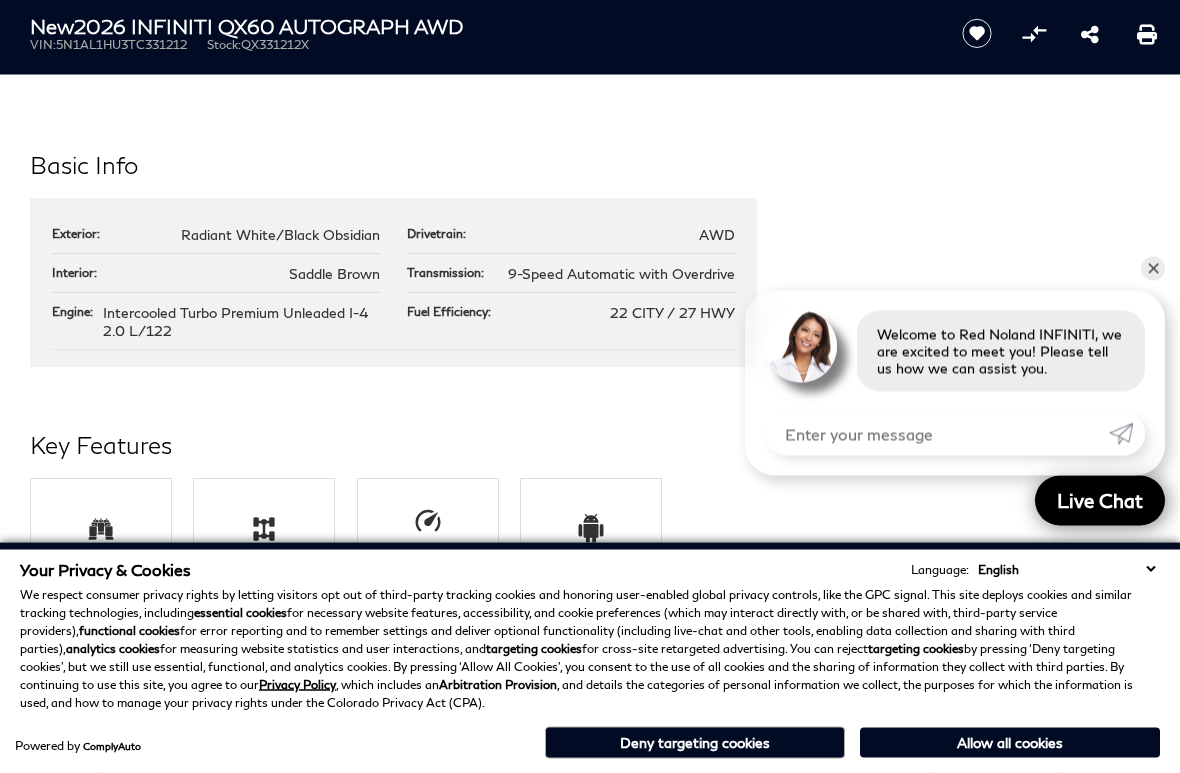 scroll, scrollTop: 1014, scrollLeft: 0, axis: vertical 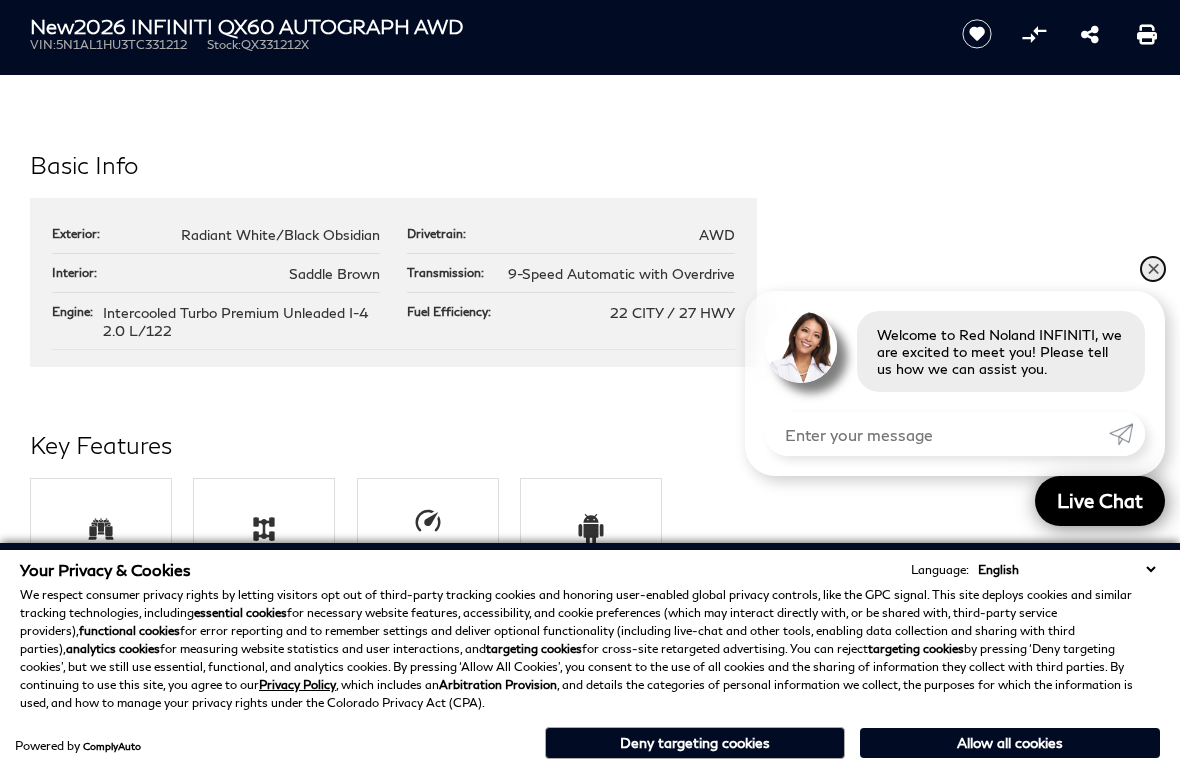click on "✕" at bounding box center [1153, 269] 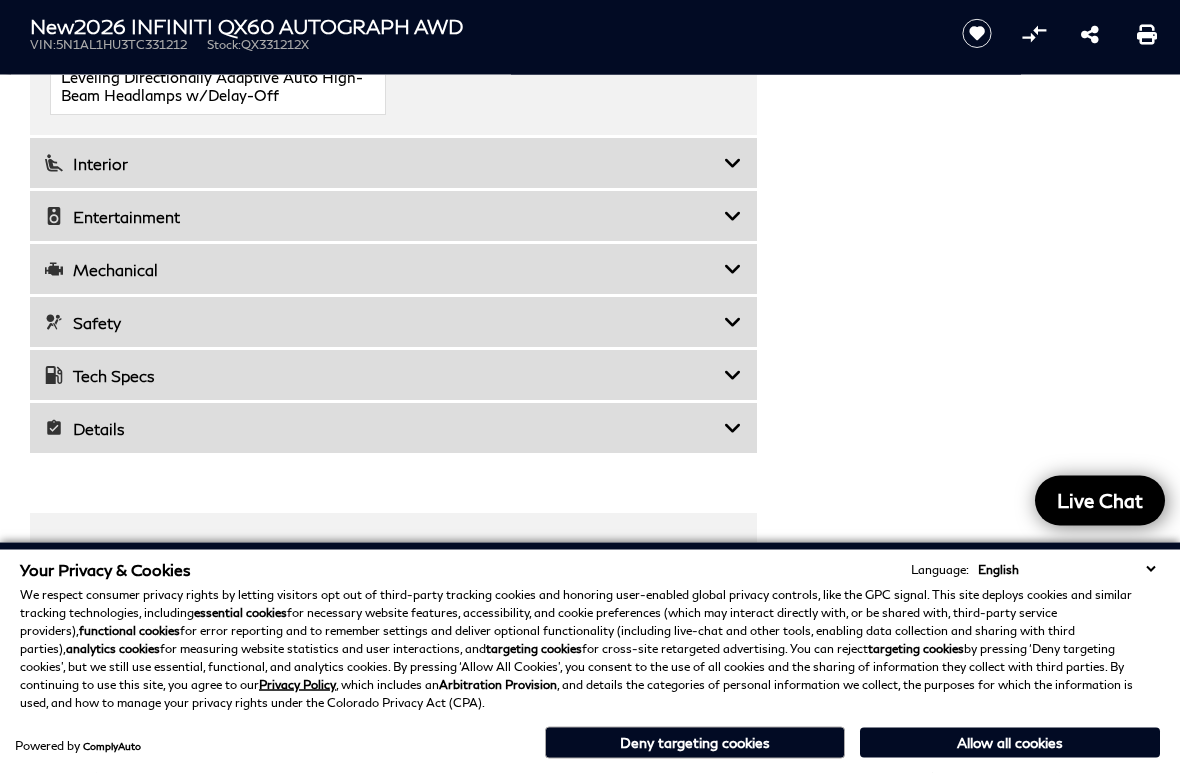 scroll, scrollTop: 3354, scrollLeft: 0, axis: vertical 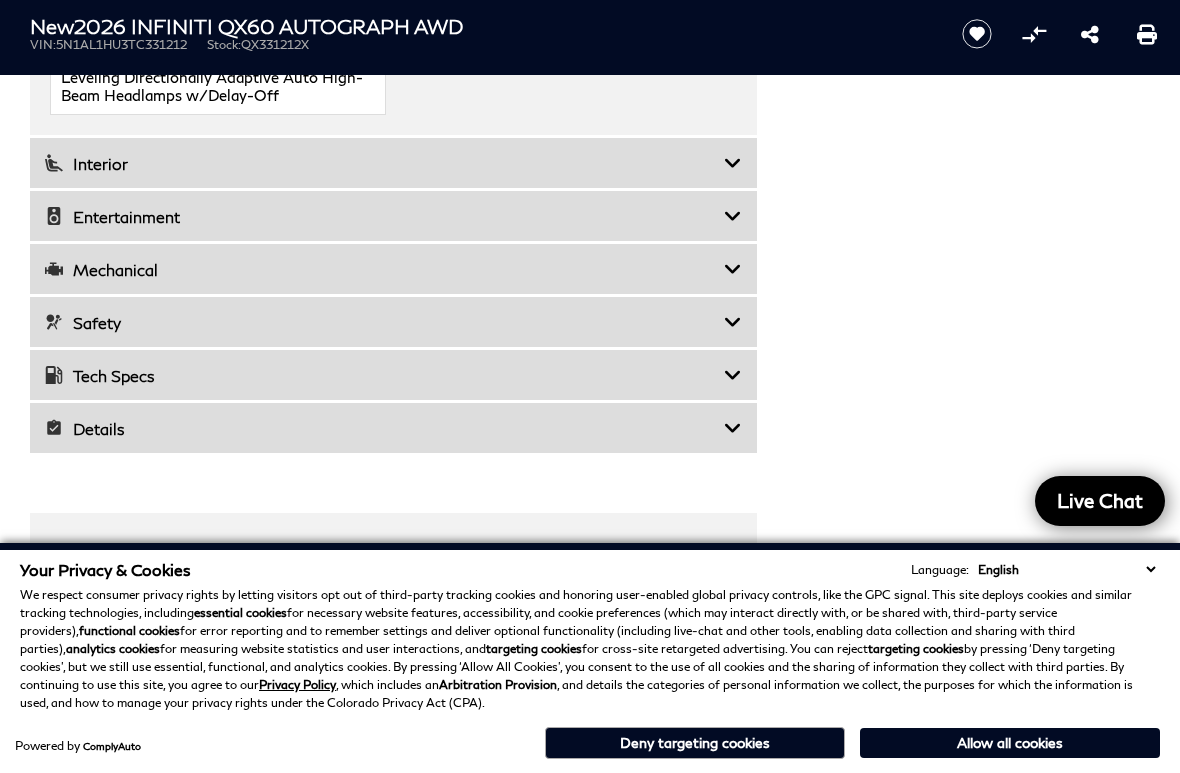 click at bounding box center [733, 163] 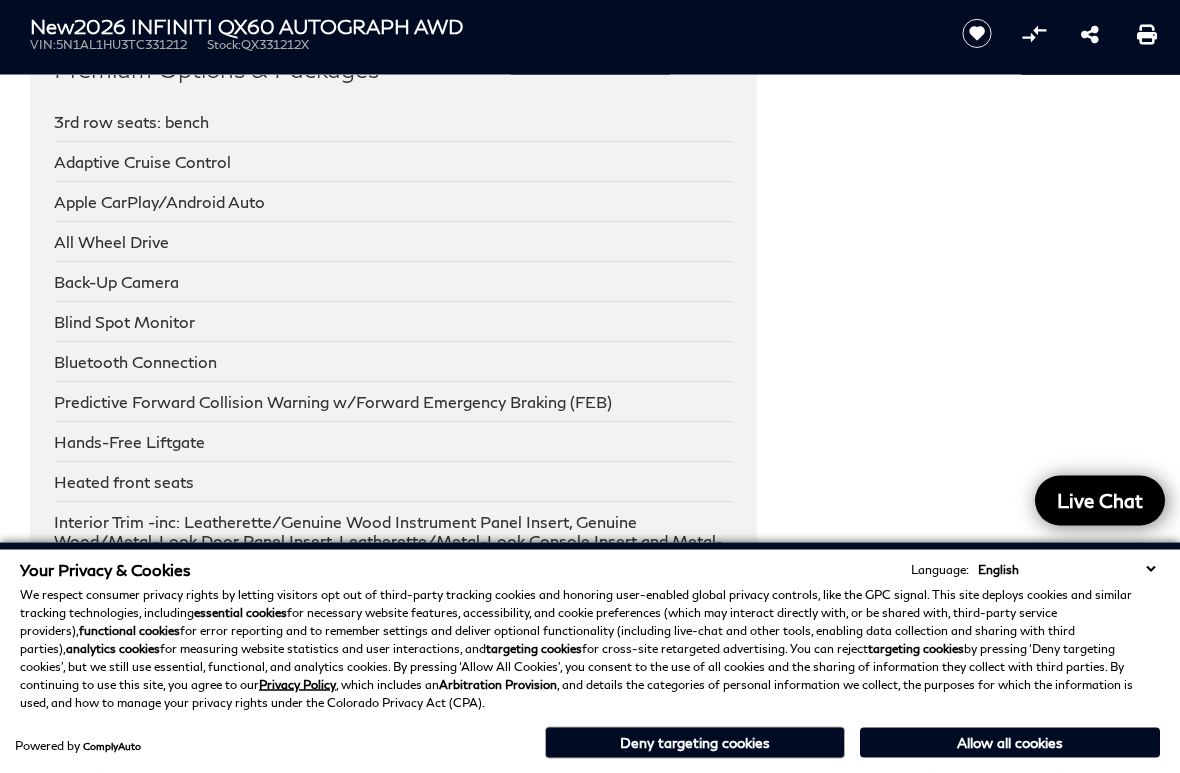 scroll, scrollTop: 4224, scrollLeft: 0, axis: vertical 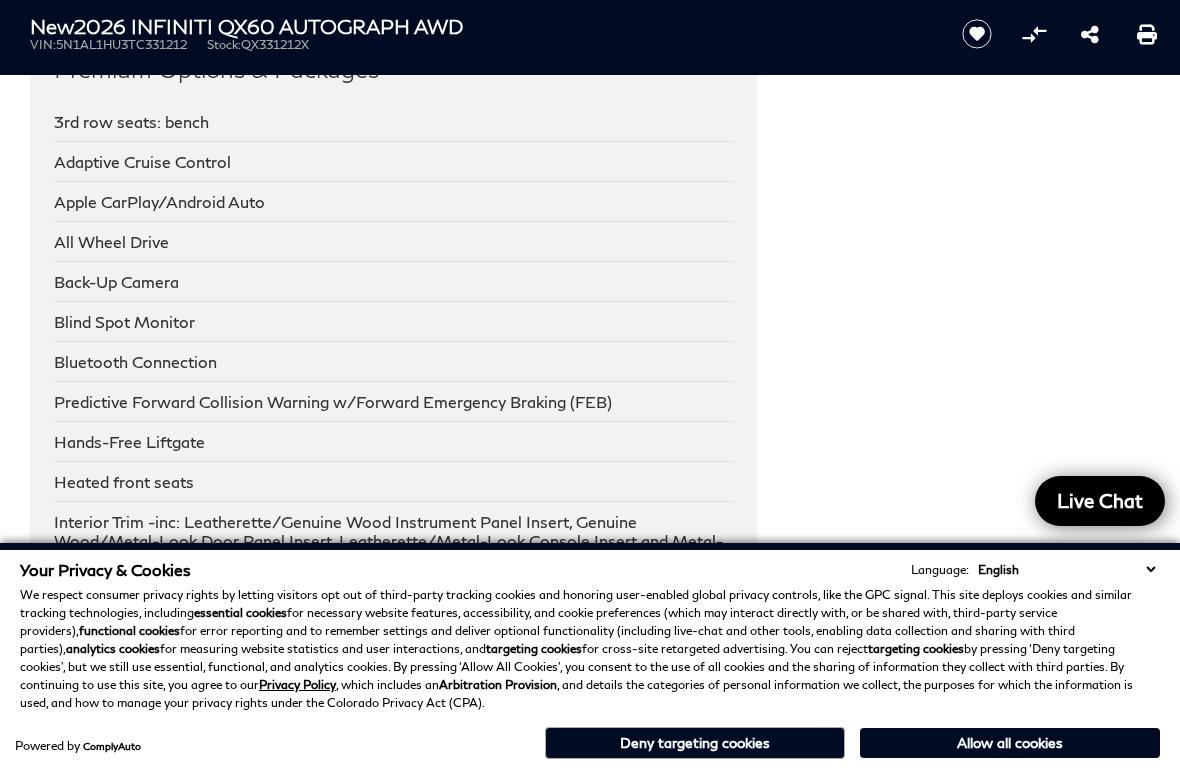 click on "3rd row seats: bench" at bounding box center [393, 122] 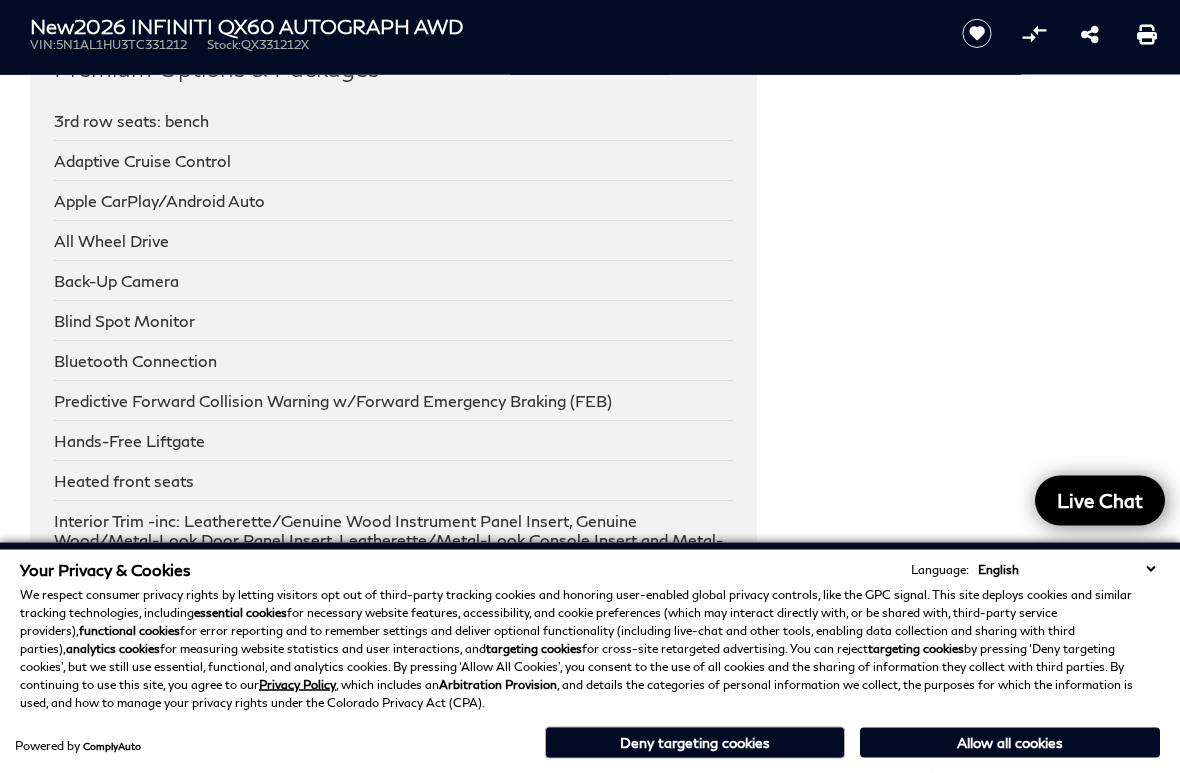 click on "3rd row seats: bench" at bounding box center [393, 122] 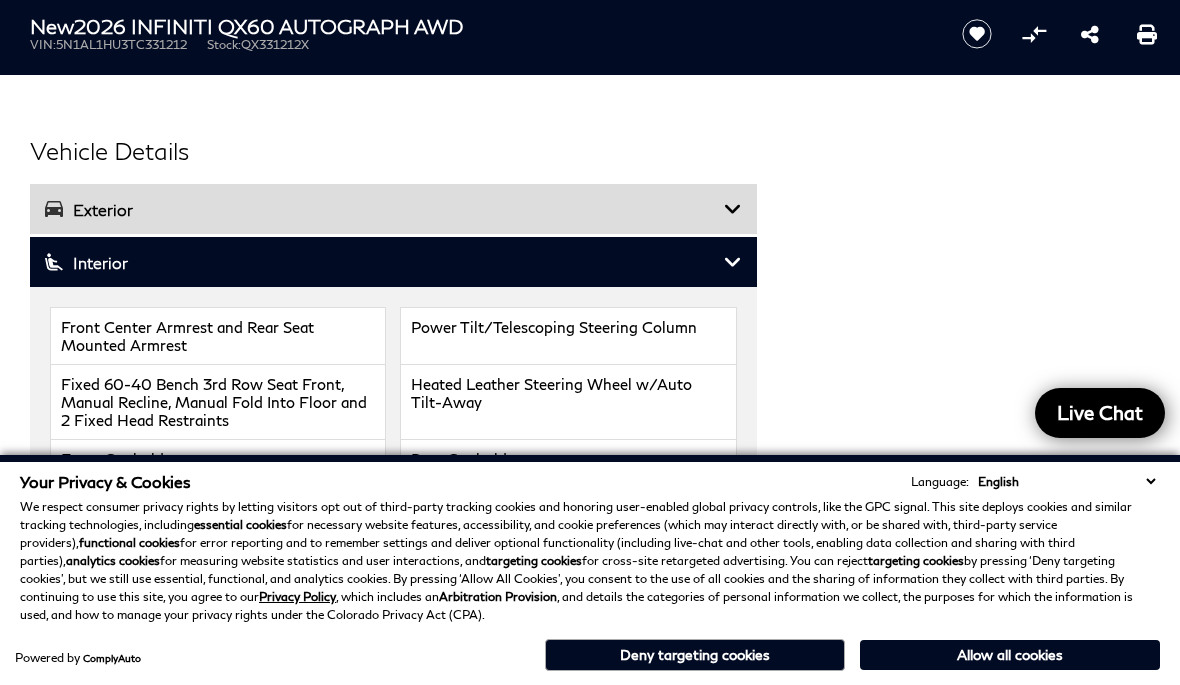 scroll, scrollTop: 2491, scrollLeft: 0, axis: vertical 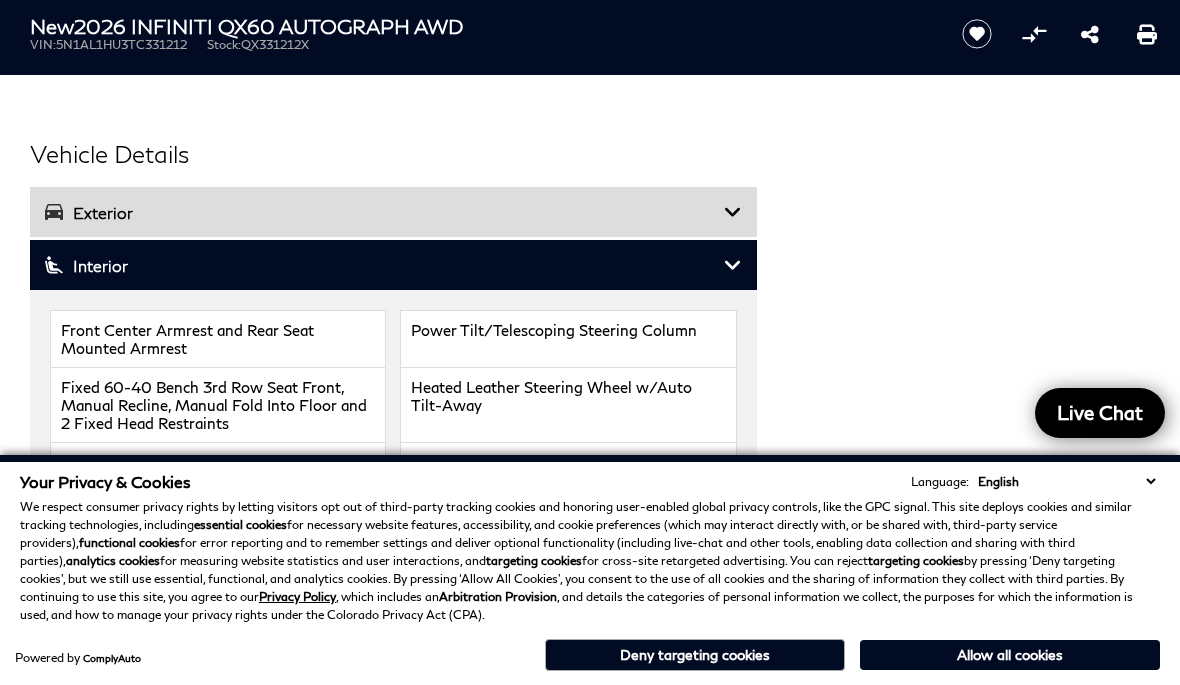 click on "Exterior" at bounding box center [384, 212] 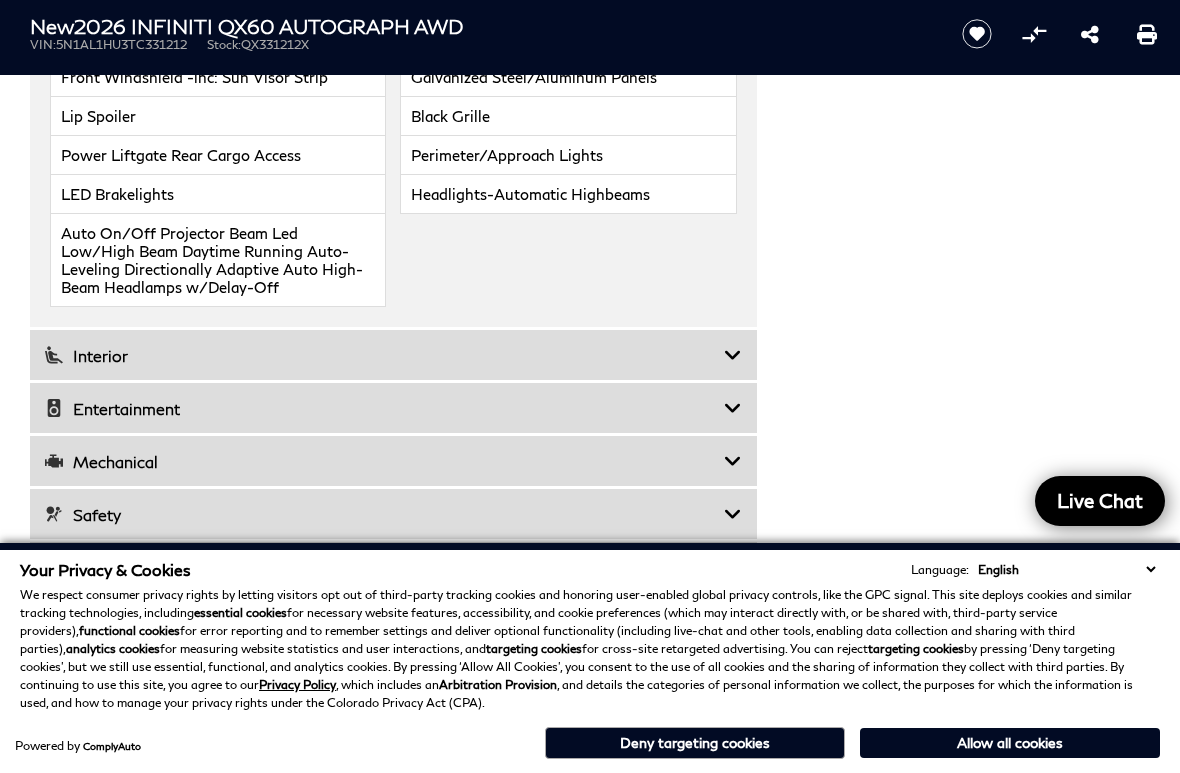 scroll, scrollTop: 3163, scrollLeft: 0, axis: vertical 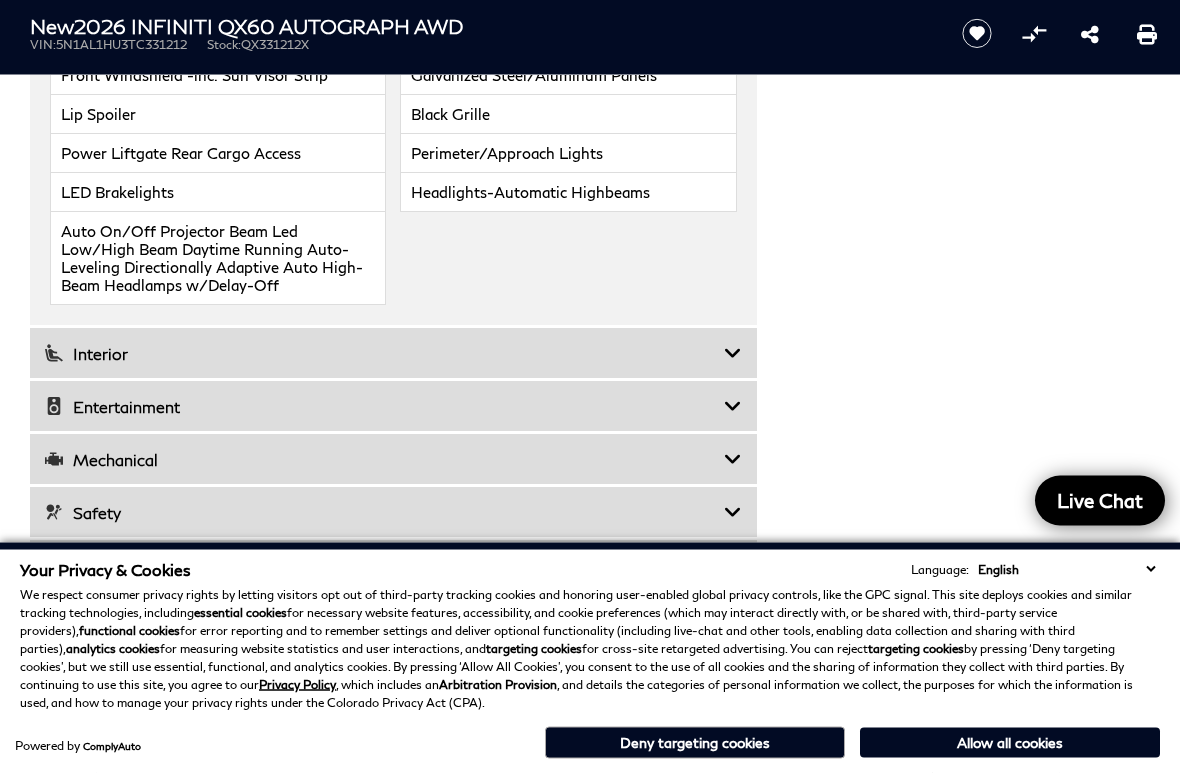 click on "Interior" at bounding box center [384, 354] 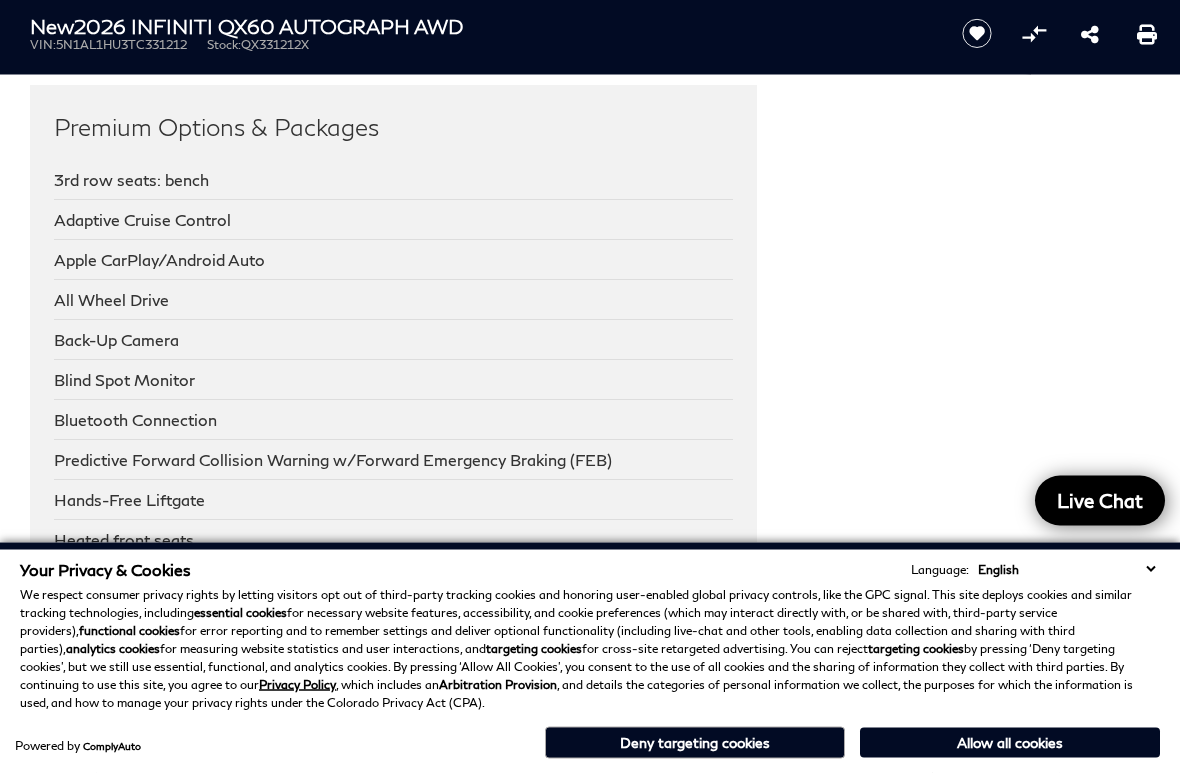 scroll, scrollTop: 4166, scrollLeft: 0, axis: vertical 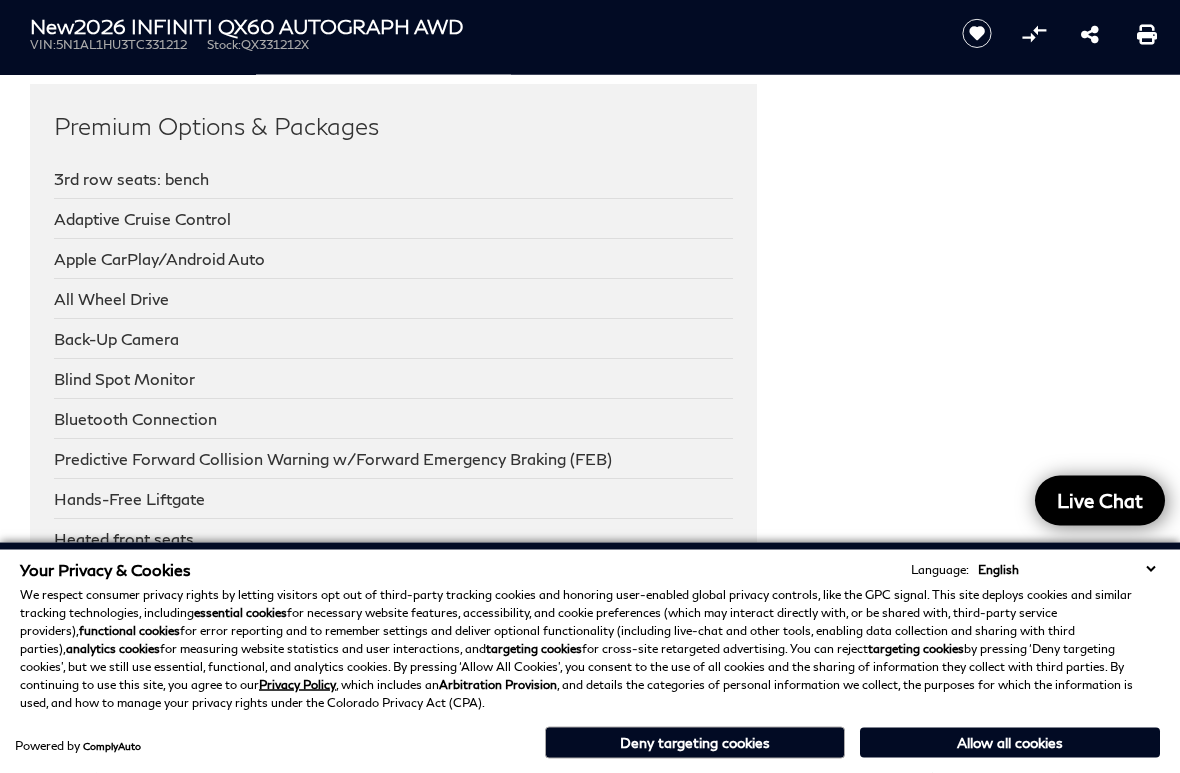 click on "3rd row seats: bench" at bounding box center [393, 180] 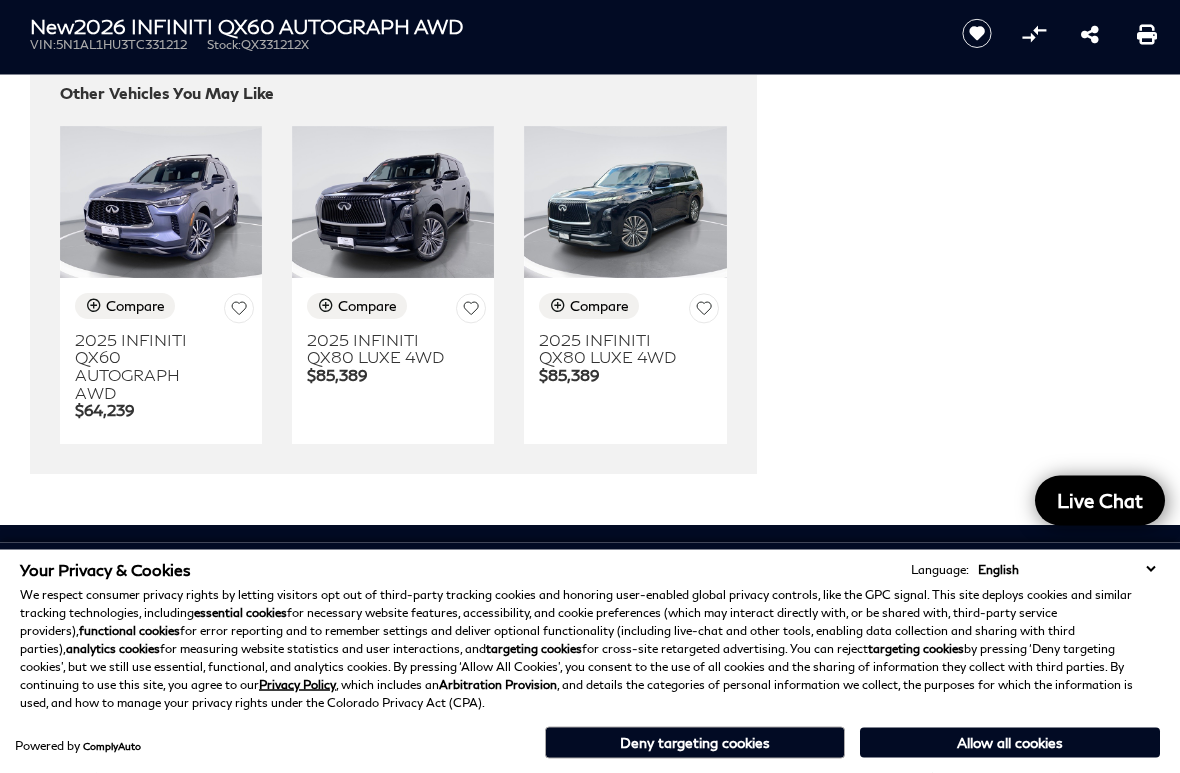 scroll, scrollTop: 5742, scrollLeft: 0, axis: vertical 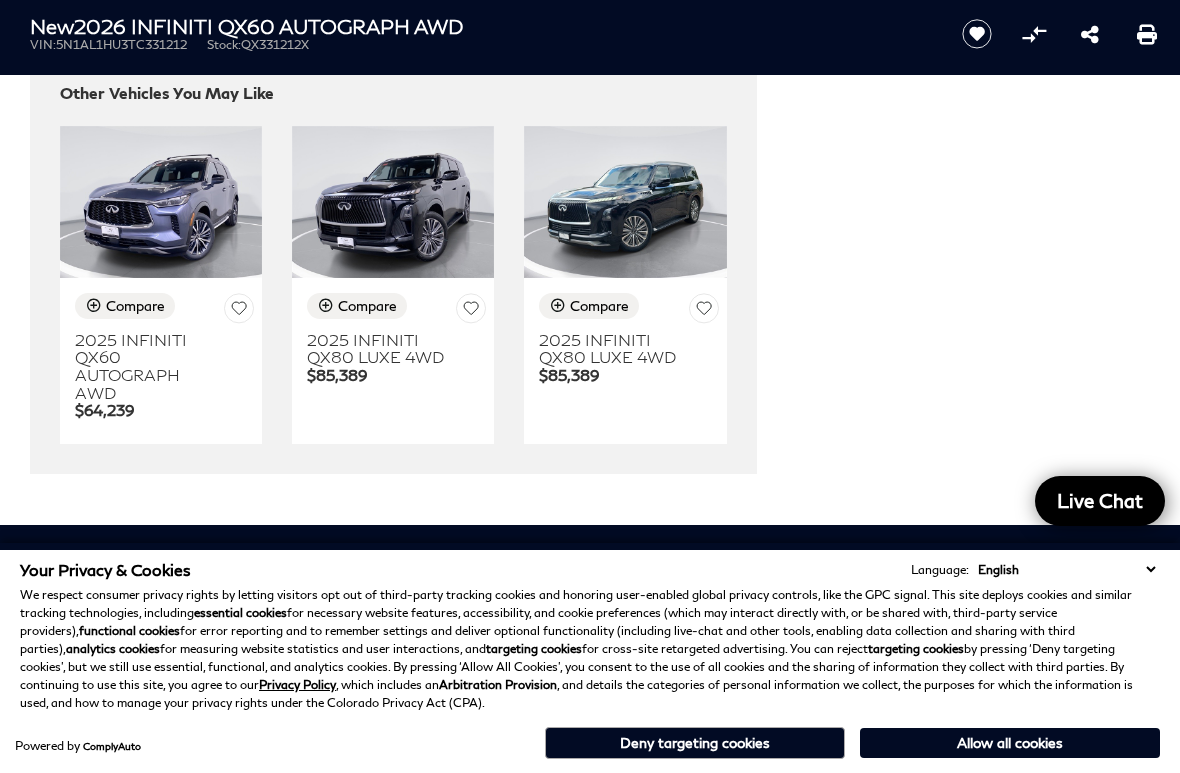 click at bounding box center [161, 202] 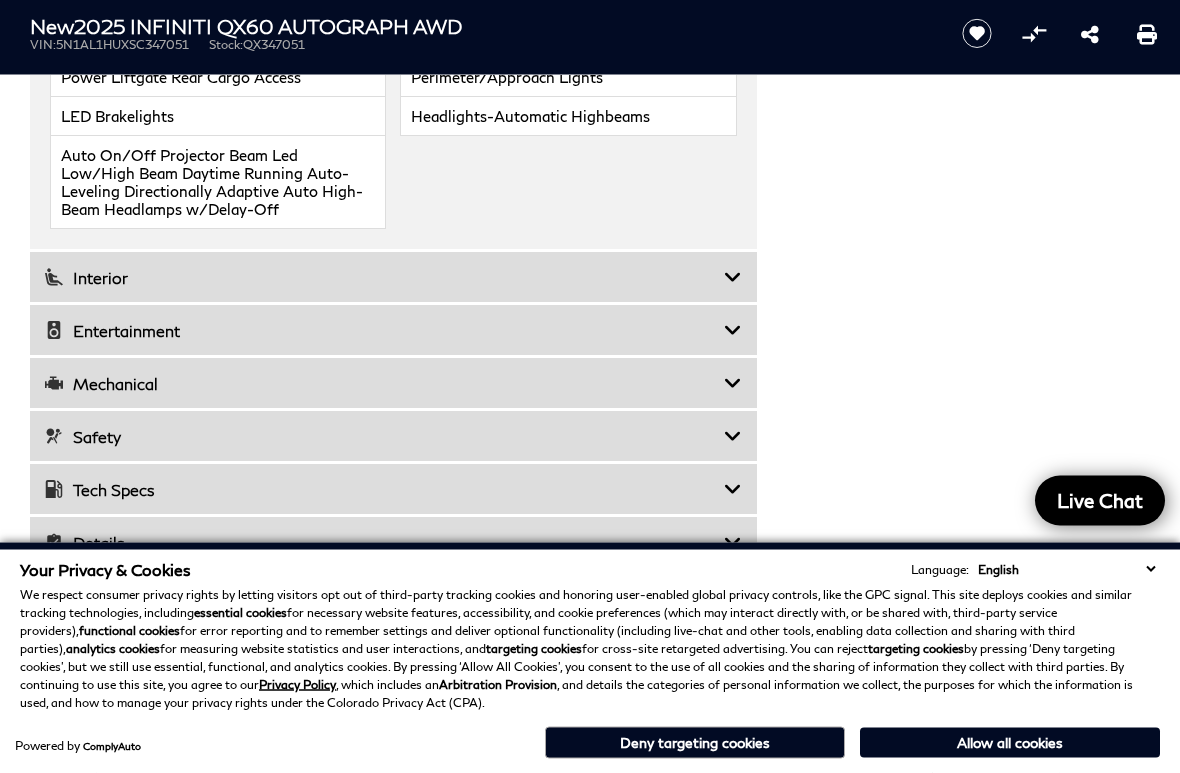 scroll, scrollTop: 3662, scrollLeft: 0, axis: vertical 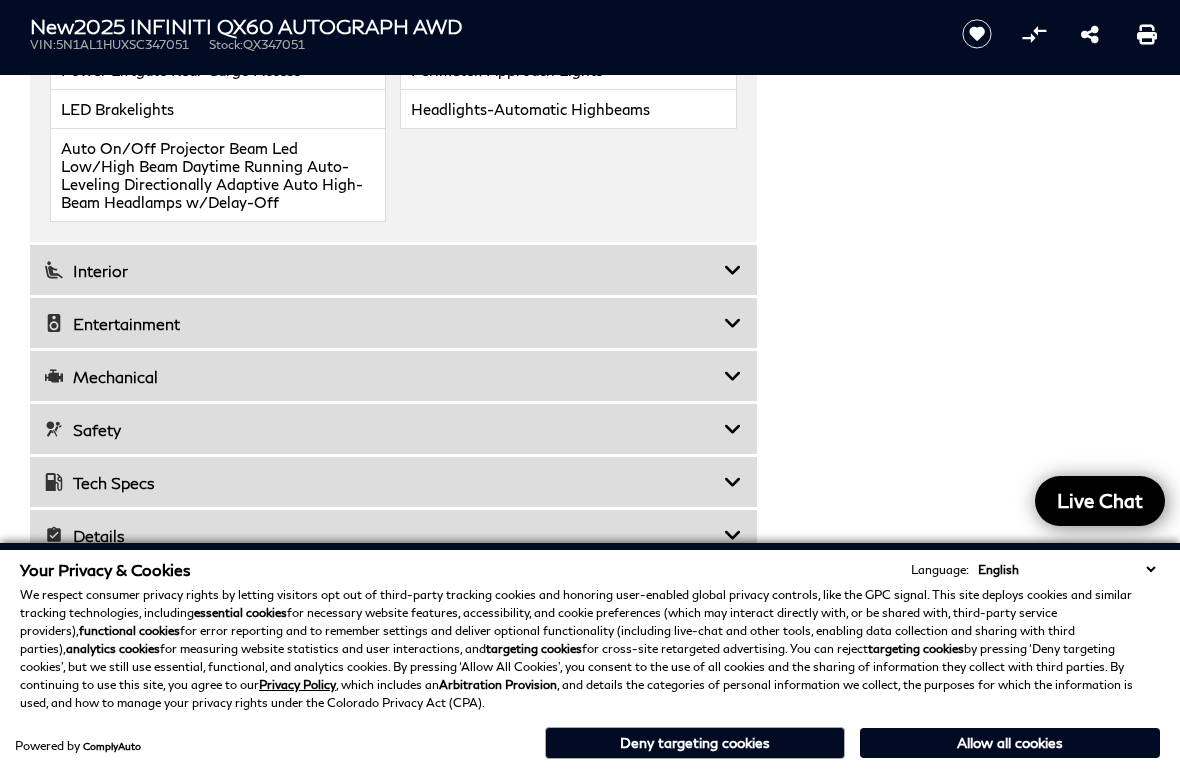 click on "Interior" at bounding box center (384, 270) 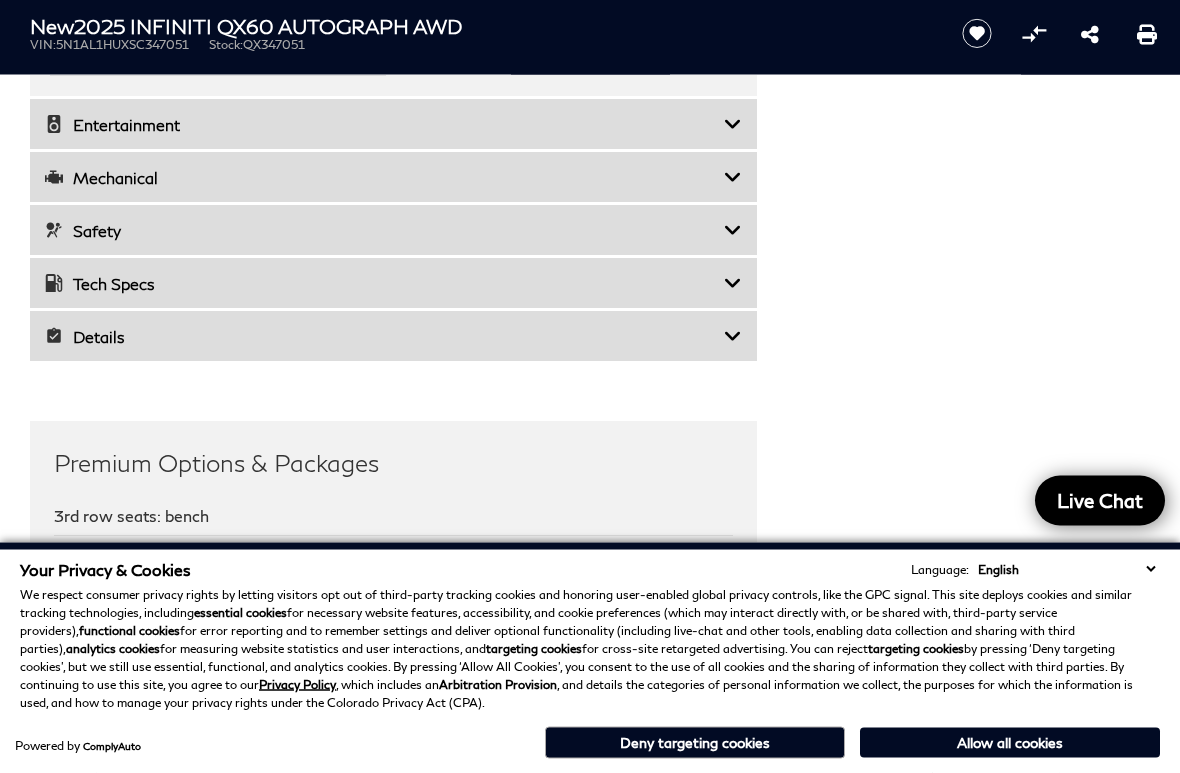 scroll, scrollTop: 4320, scrollLeft: 0, axis: vertical 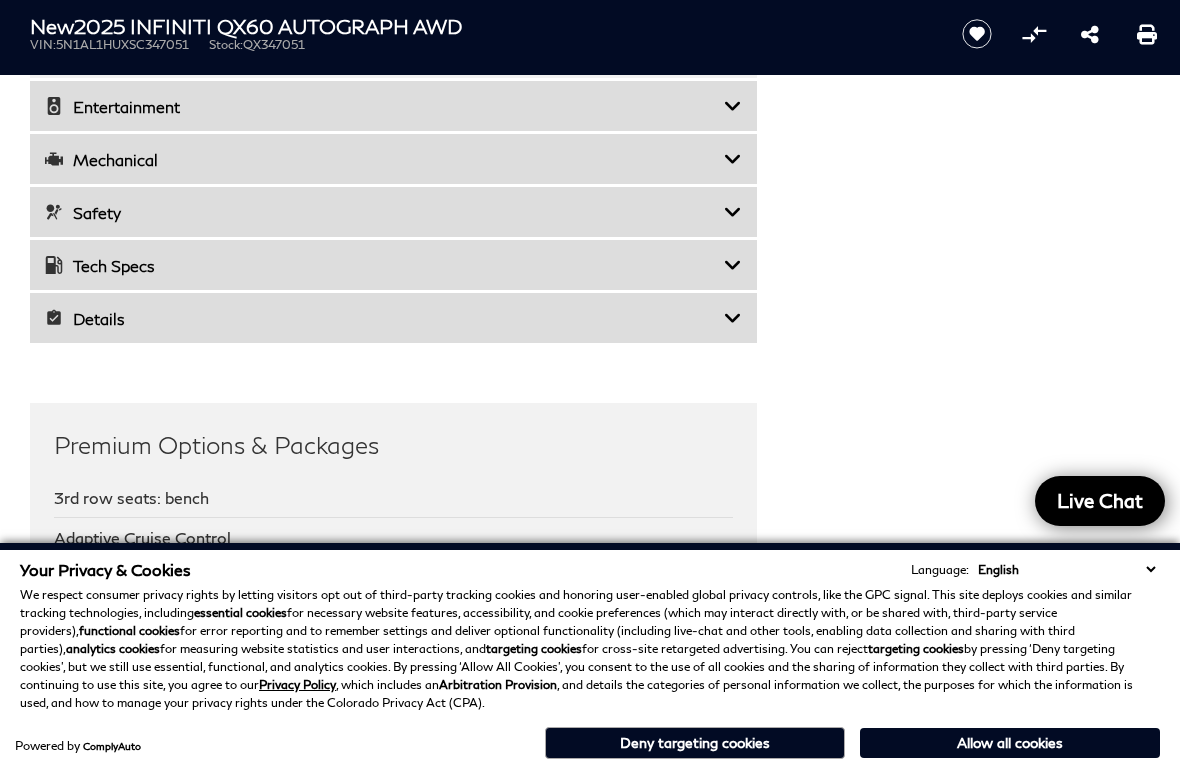 click on "Tech Specs" at bounding box center (384, 265) 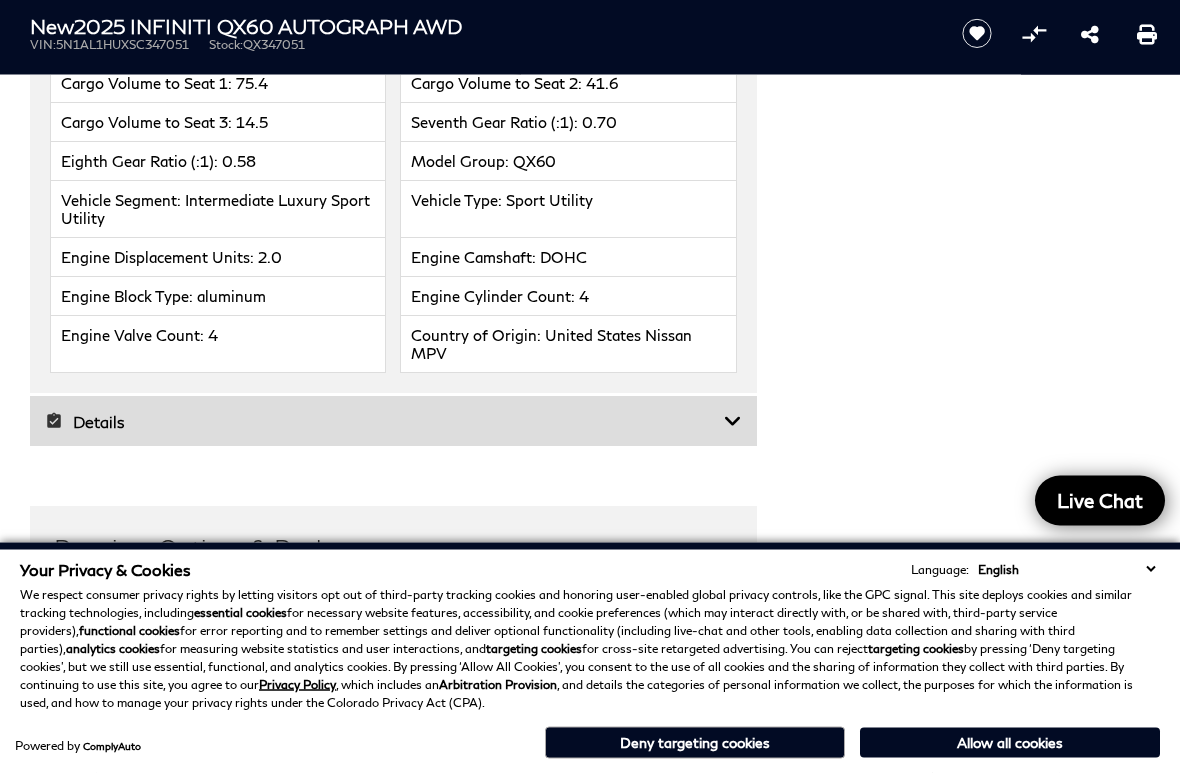 scroll, scrollTop: 5114, scrollLeft: 0, axis: vertical 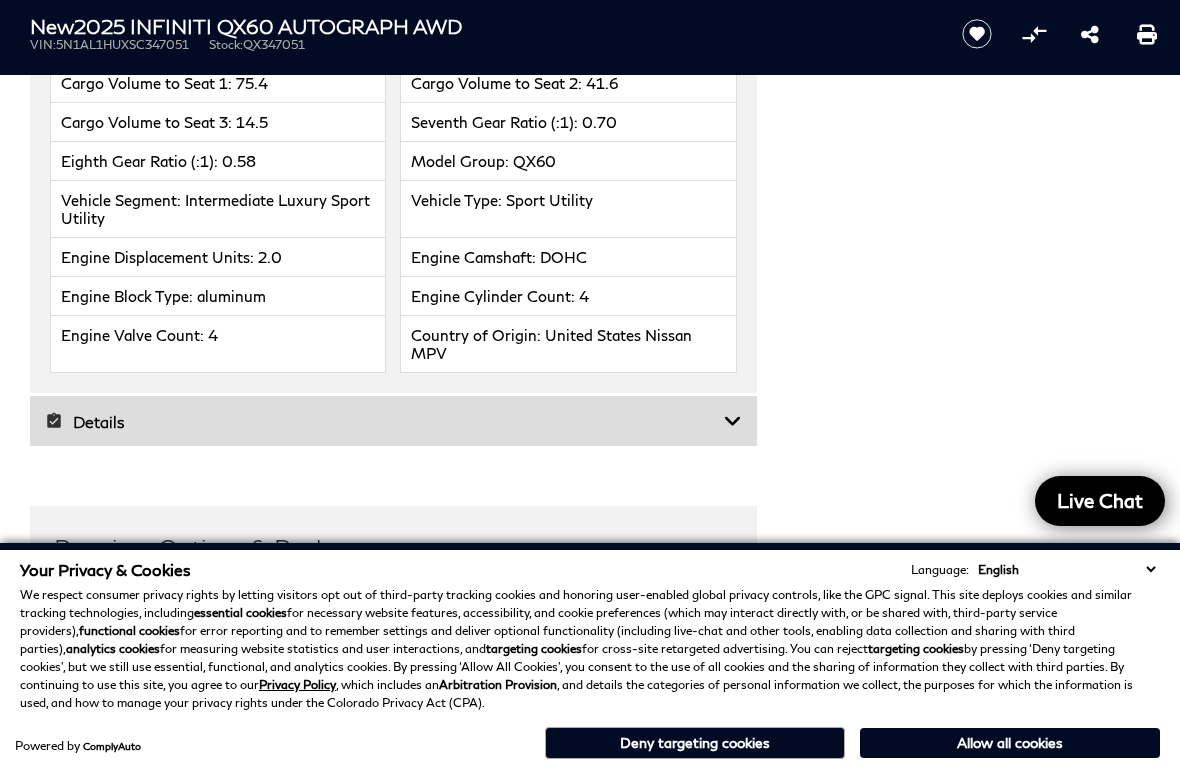 click on "Details" at bounding box center [384, 421] 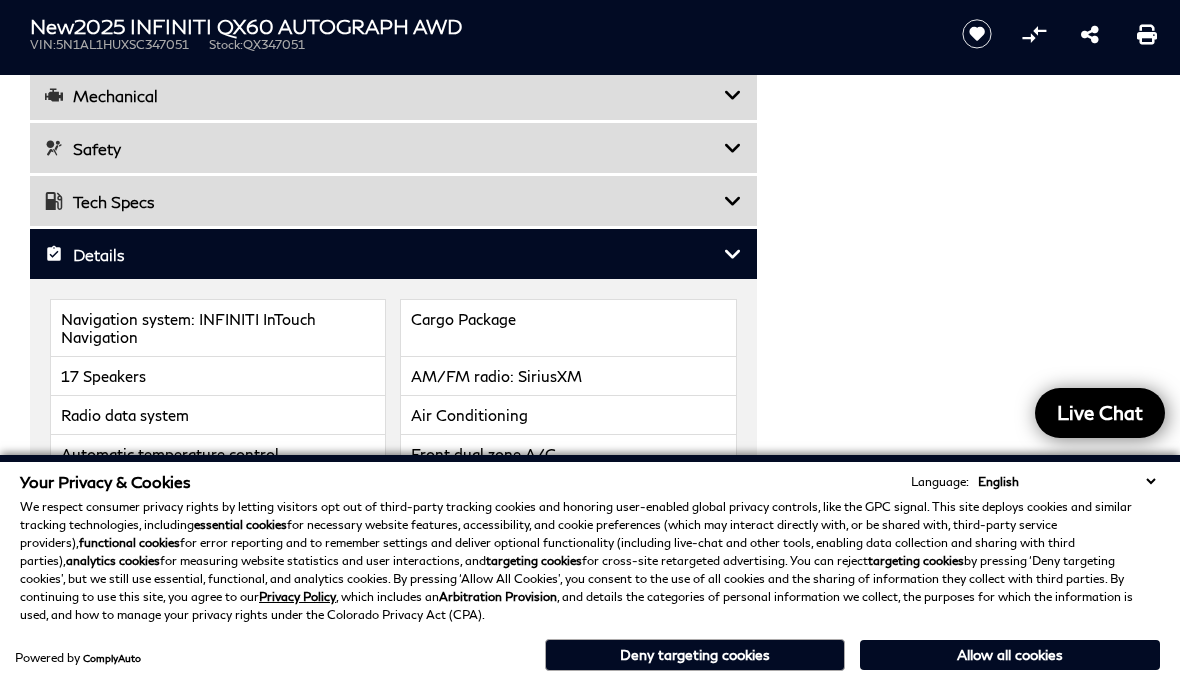 scroll, scrollTop: 3181, scrollLeft: 0, axis: vertical 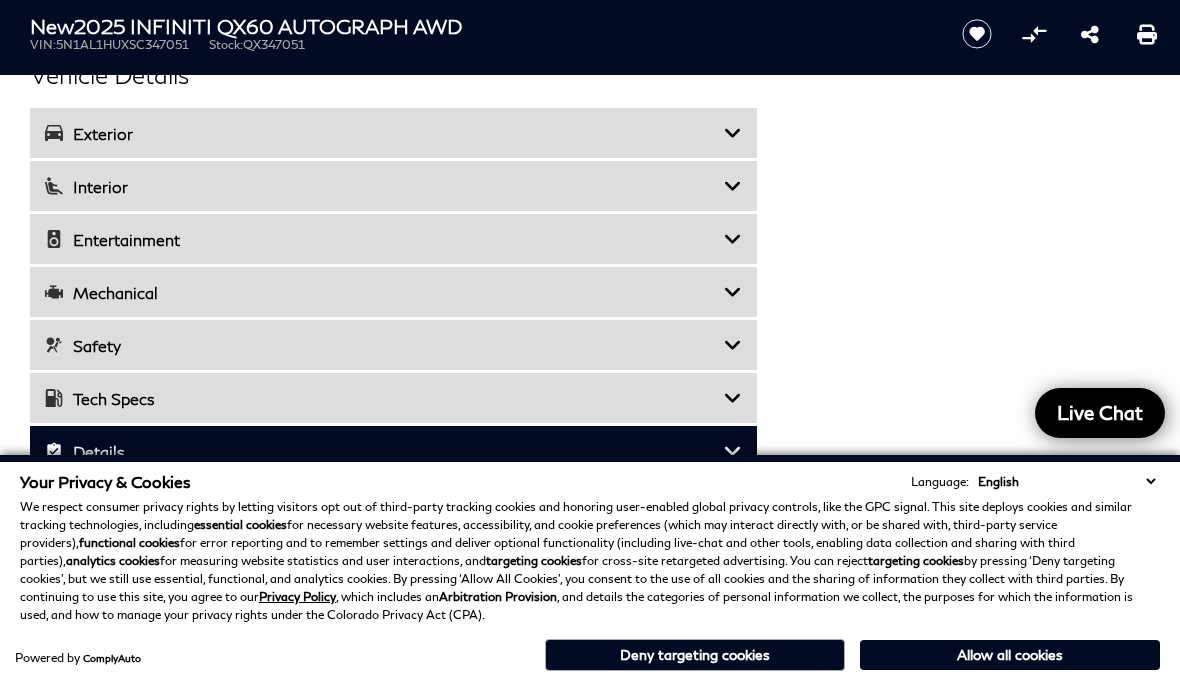 click on "Safety" at bounding box center [384, 345] 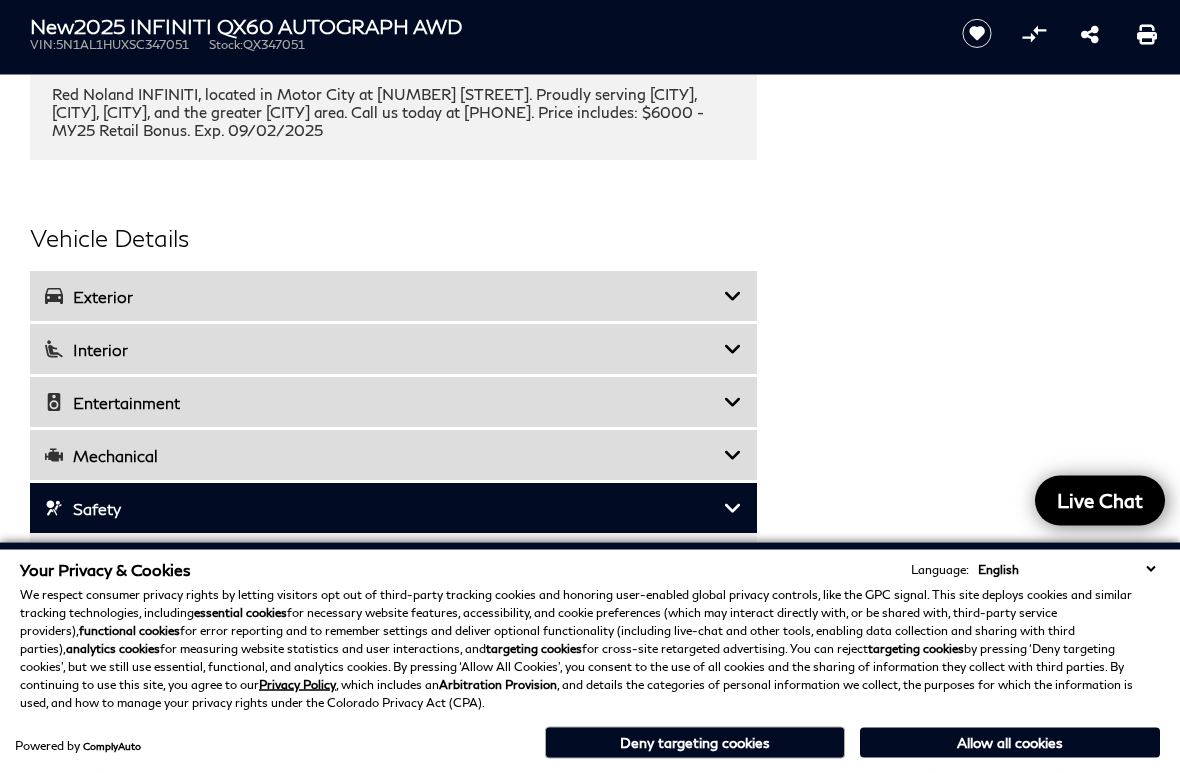 scroll, scrollTop: 2823, scrollLeft: 0, axis: vertical 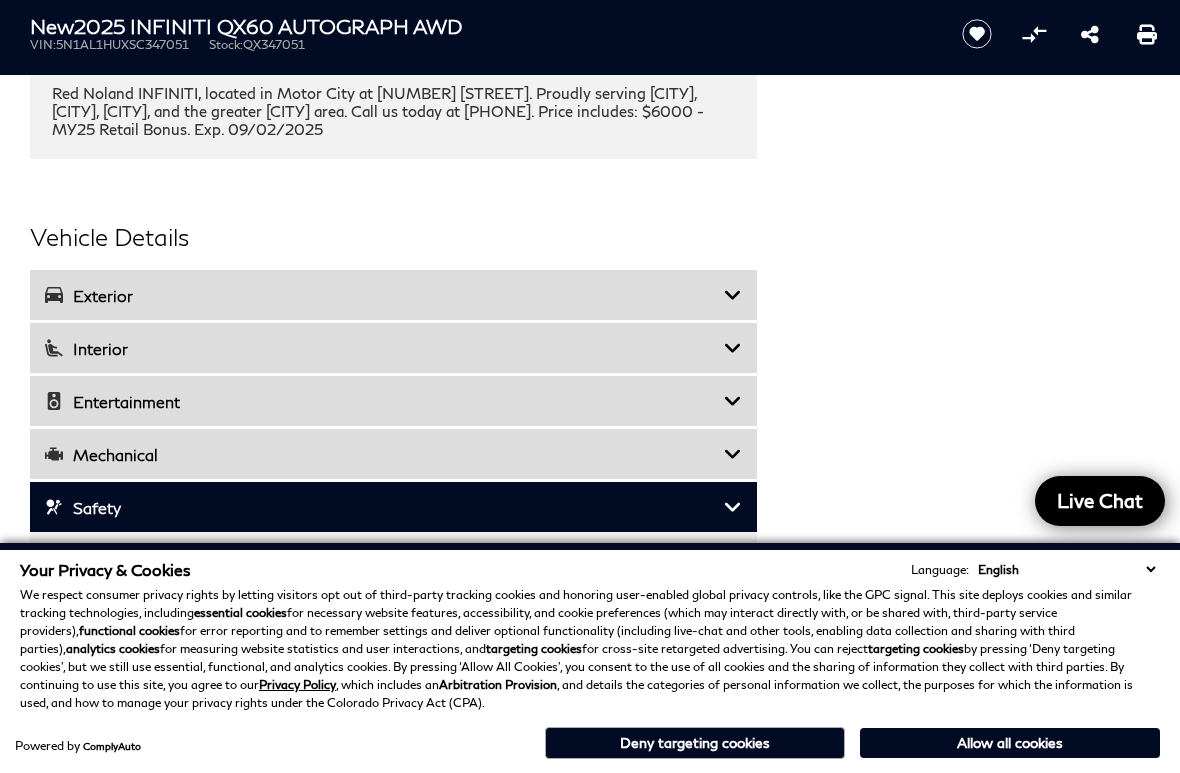 click on "Exterior" at bounding box center [384, 295] 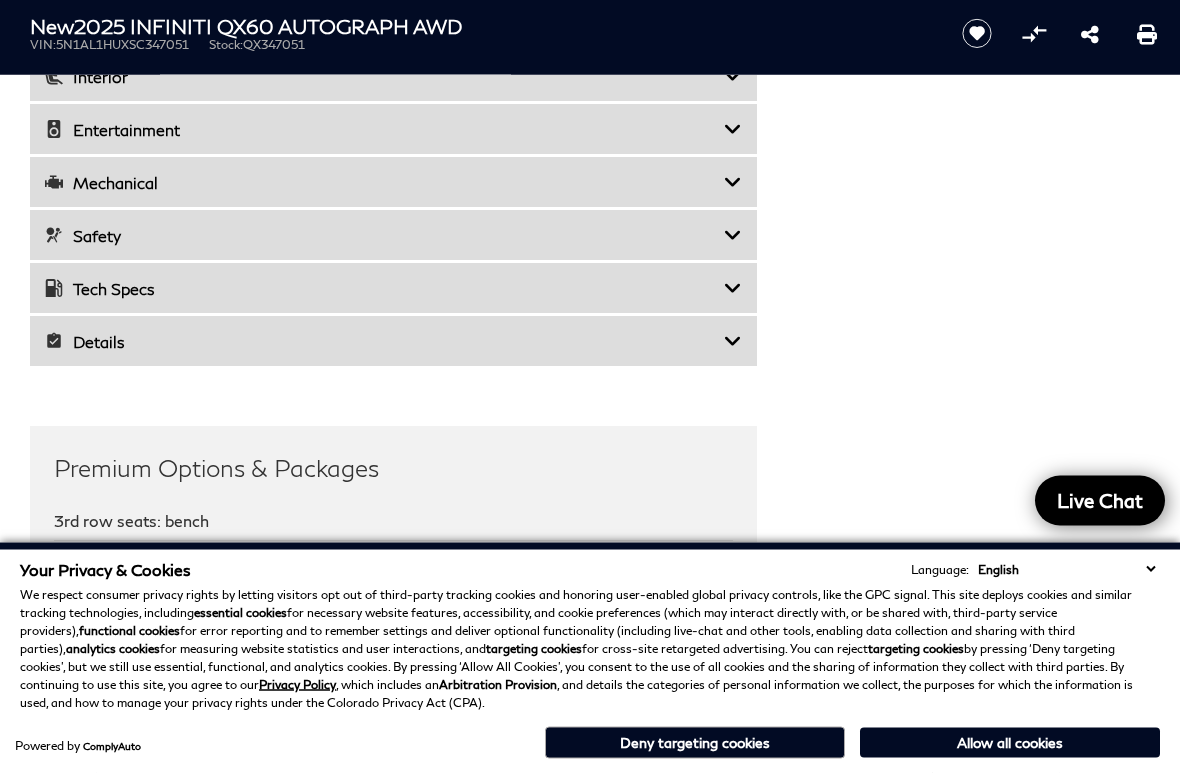 scroll, scrollTop: 3857, scrollLeft: 0, axis: vertical 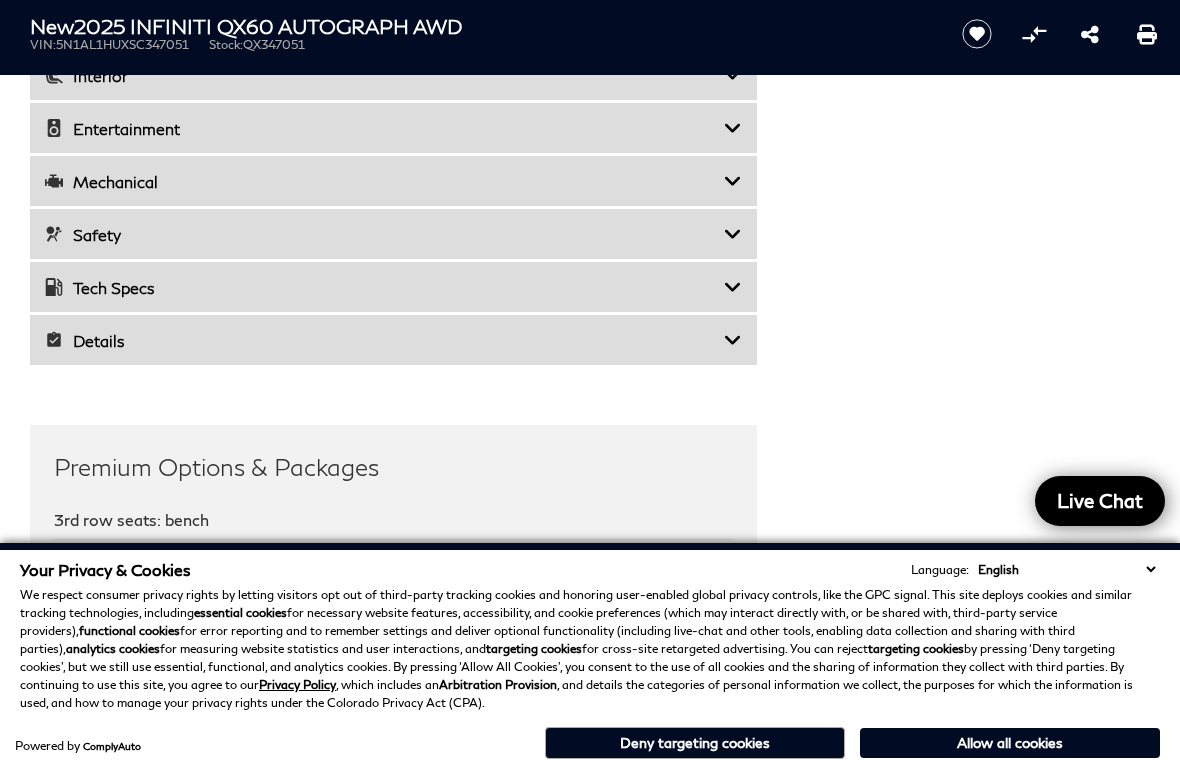 click on "Interior" at bounding box center [384, 75] 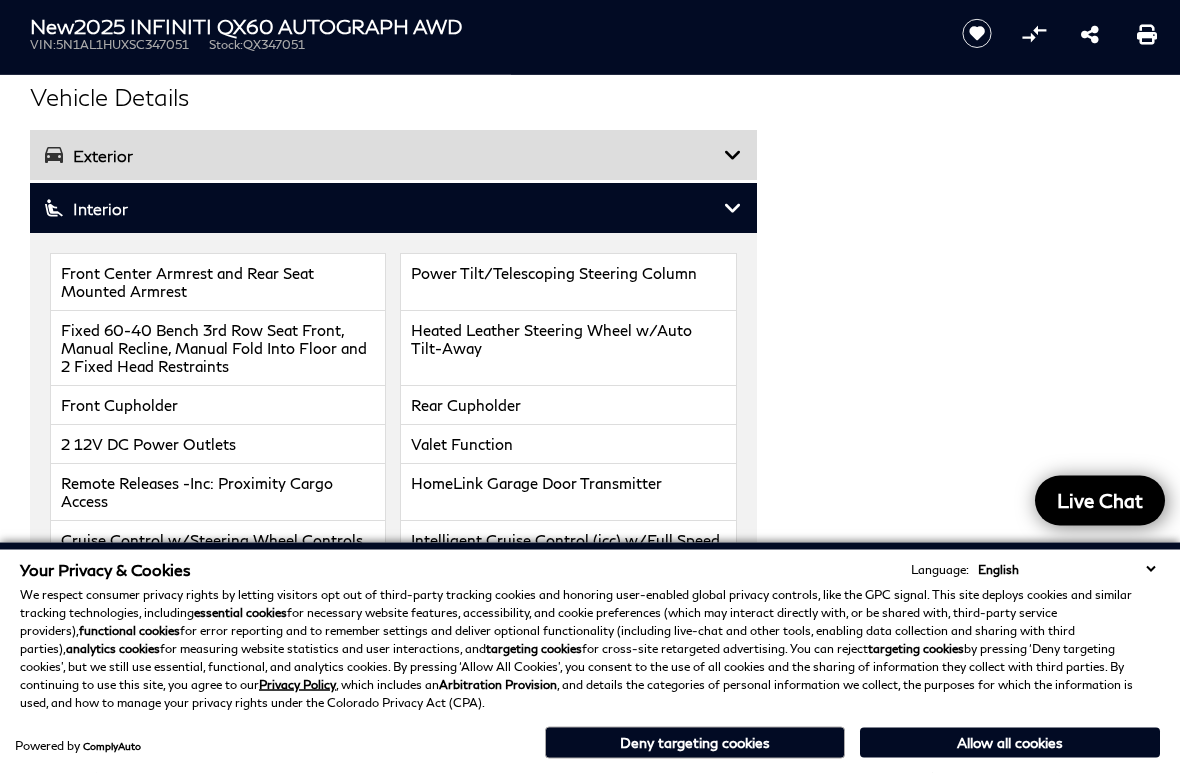 scroll, scrollTop: 2966, scrollLeft: 0, axis: vertical 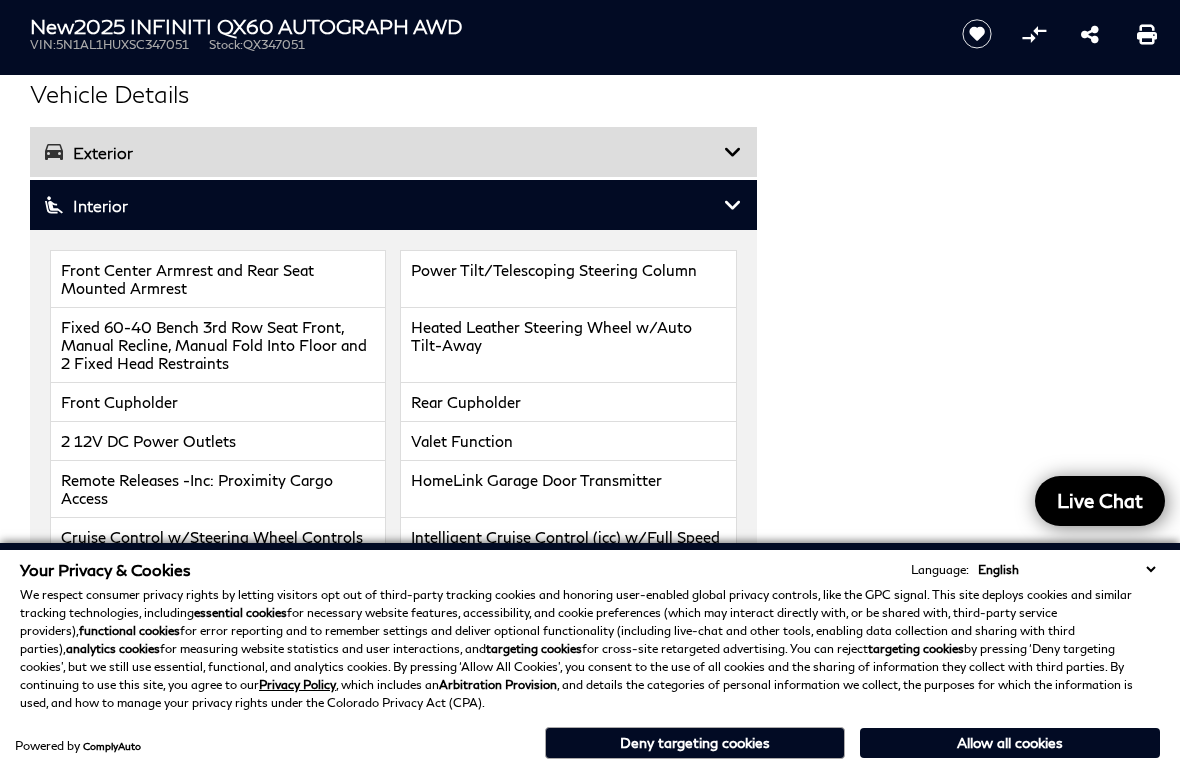 click on "Fixed 60-40 Bench 3rd Row Seat Front, Manual Recline, Manual Fold Into Floor and 2 Fixed Head Restraints" at bounding box center (218, 345) 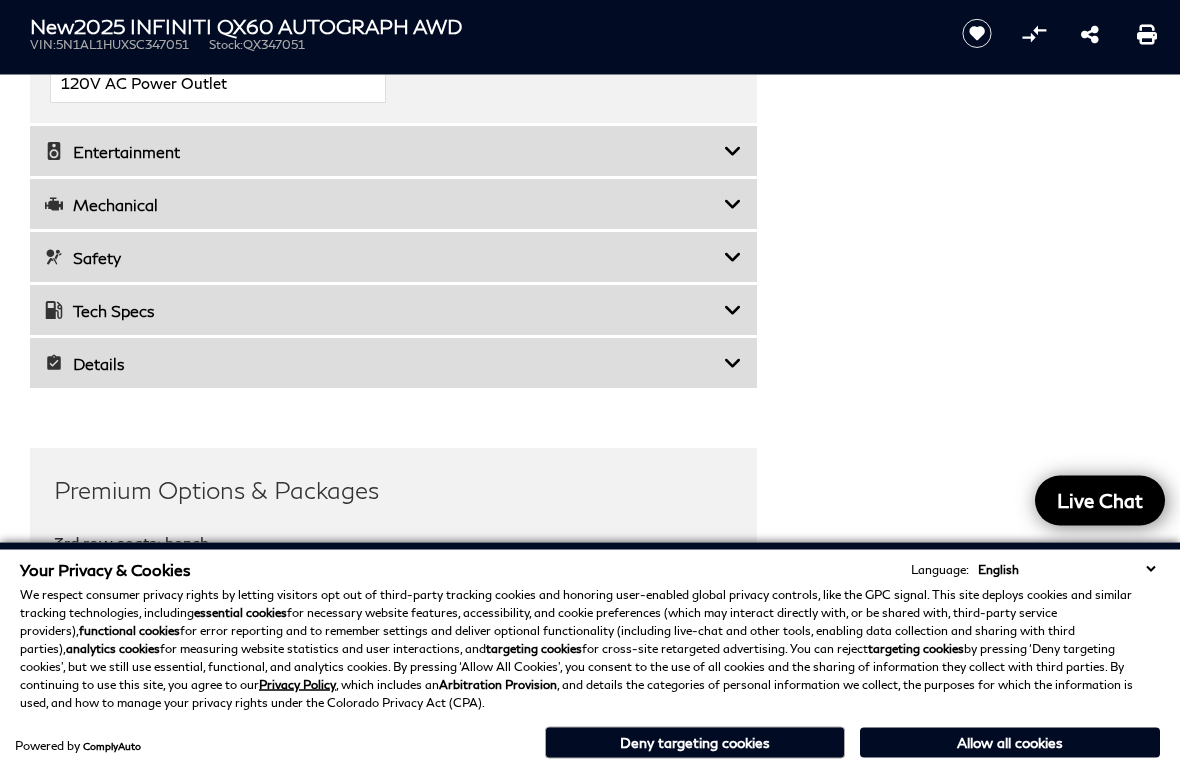 scroll, scrollTop: 4276, scrollLeft: 0, axis: vertical 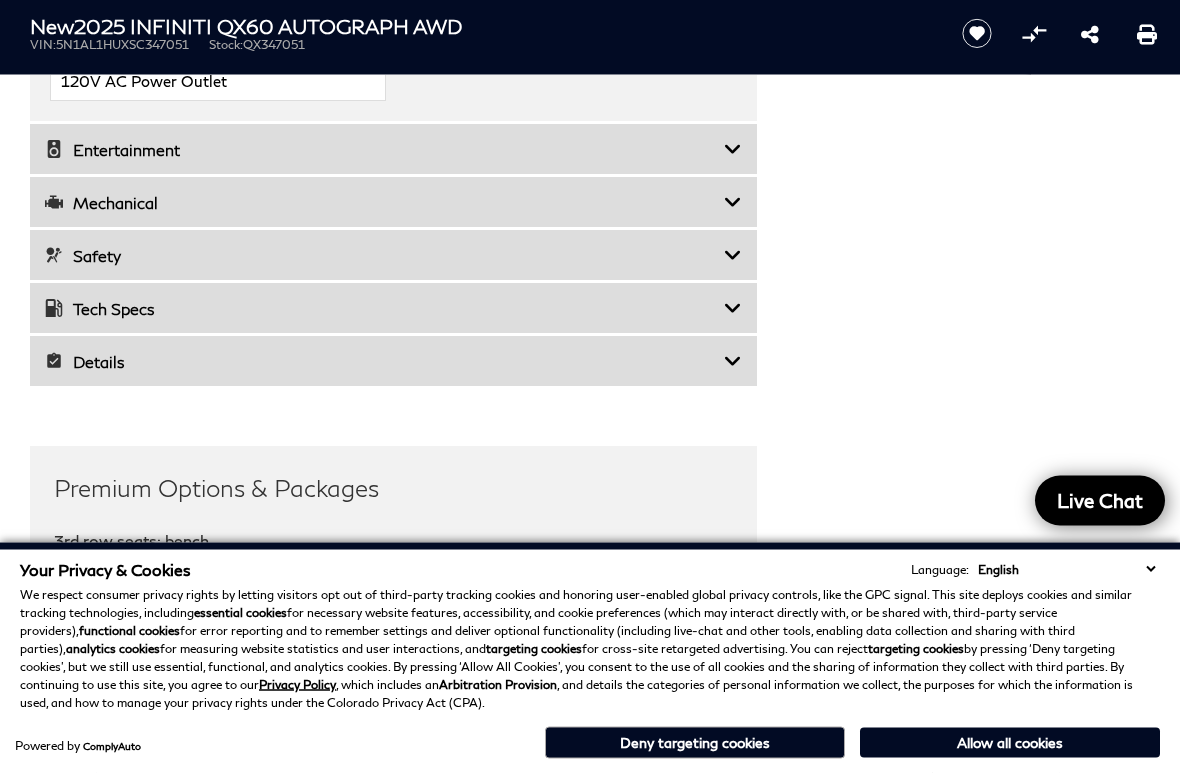 click on "Tech Specs" at bounding box center [384, 309] 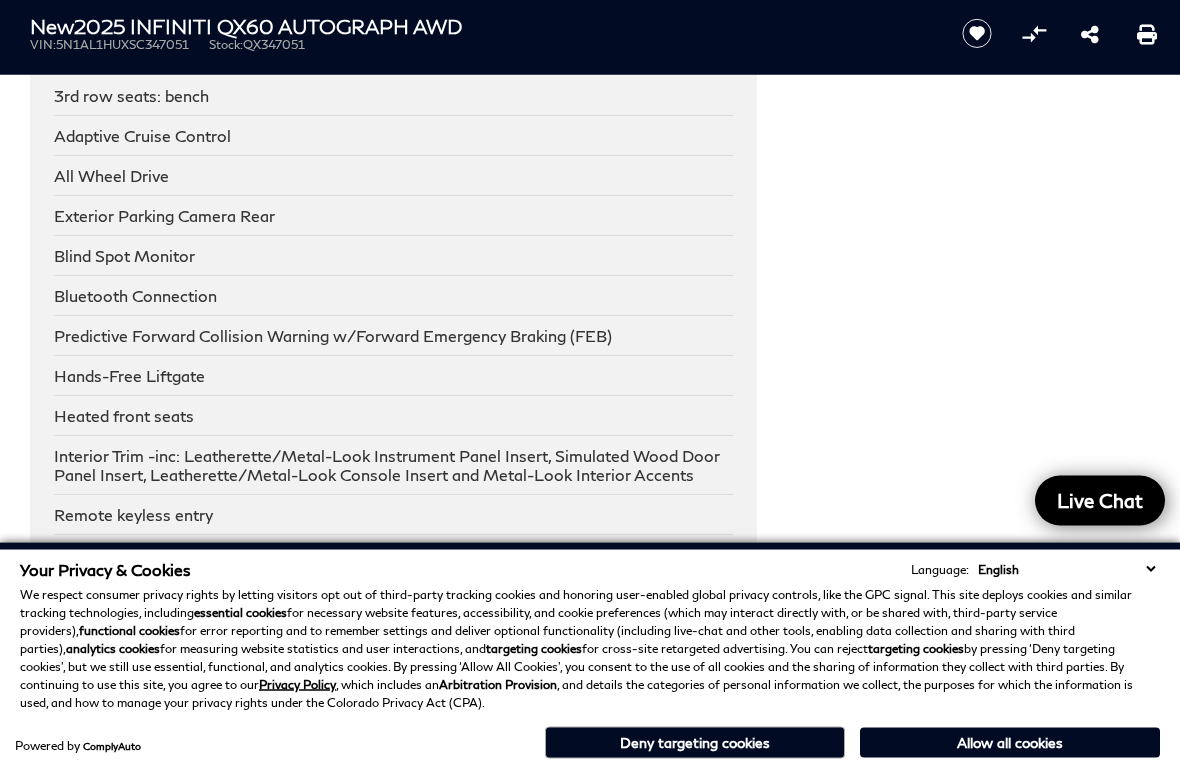 scroll, scrollTop: 5620, scrollLeft: 0, axis: vertical 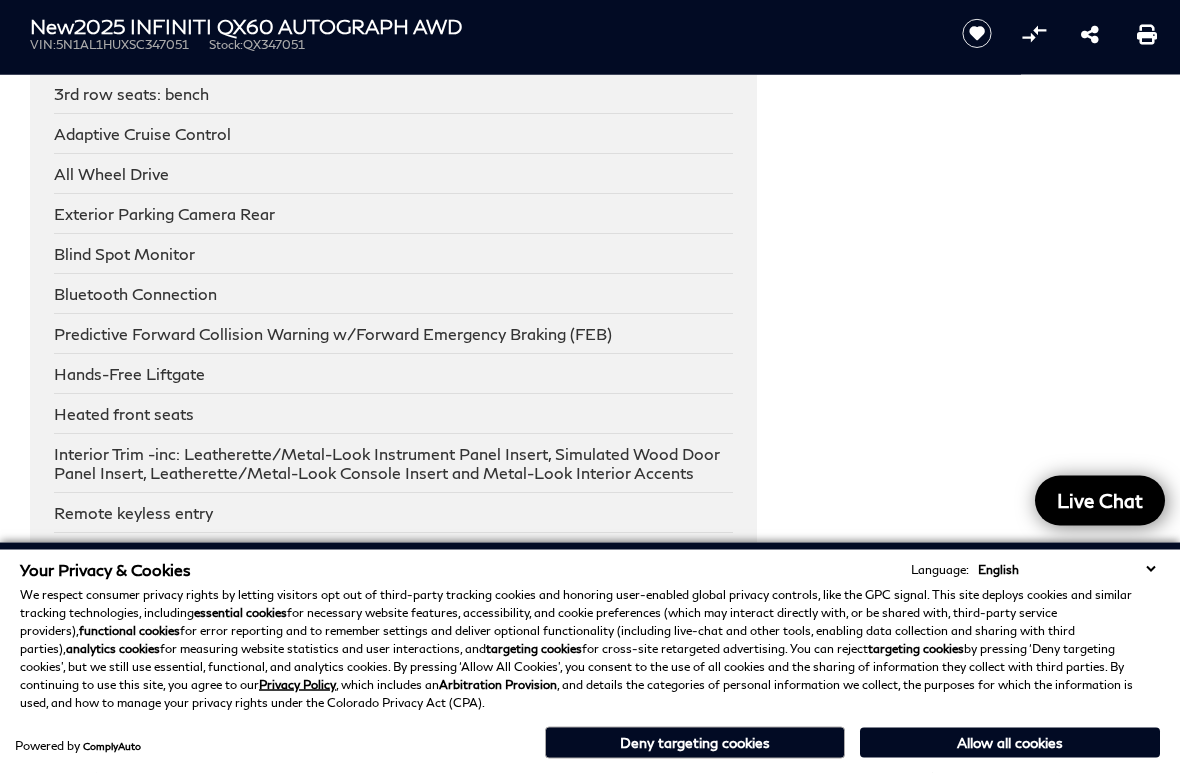 click on "All Wheel Drive" at bounding box center [393, 175] 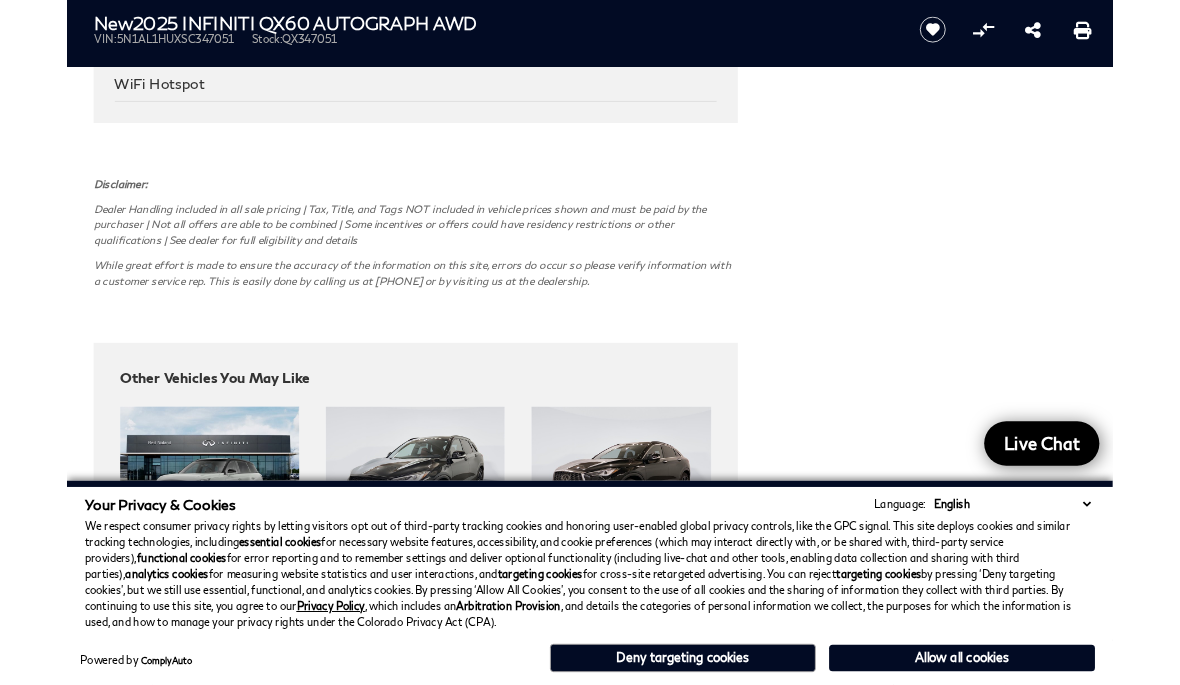 scroll, scrollTop: 6521, scrollLeft: 0, axis: vertical 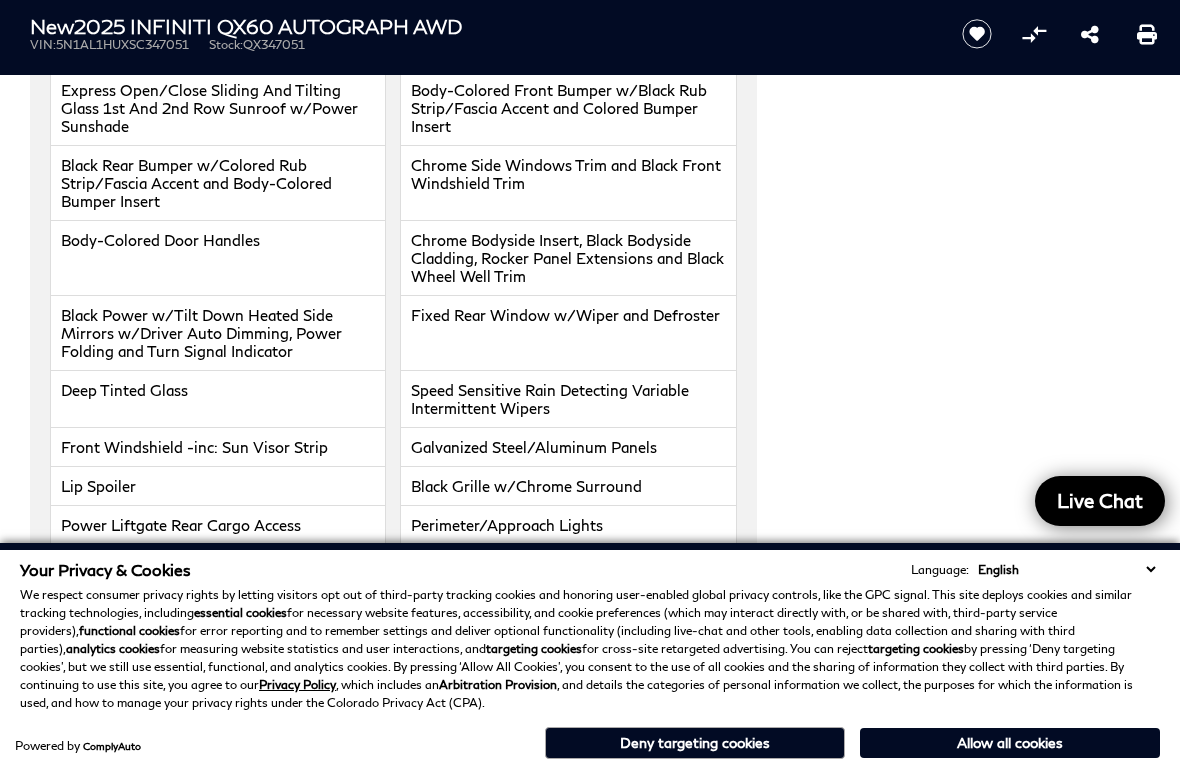 click on "New  2025 INFINITI QX60 AUTOGRAPH AWD
VIN:  5N1AL1HUXSC347051 Stock:  QX347051" at bounding box center (472, 33) 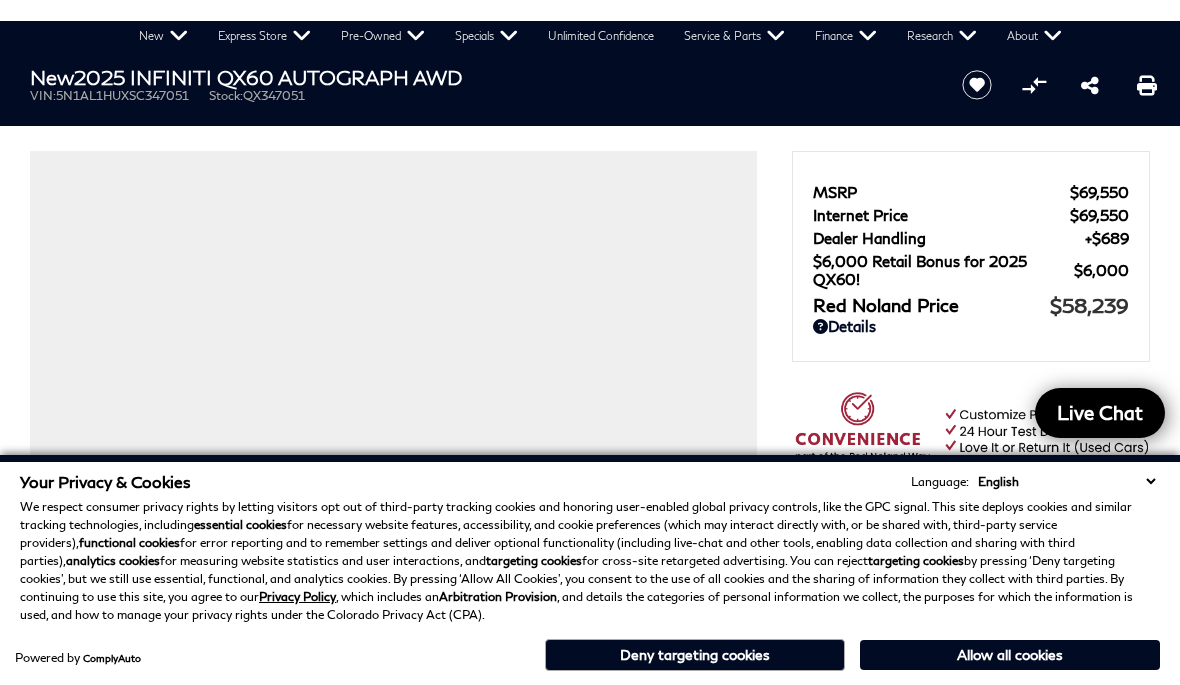scroll, scrollTop: 0, scrollLeft: 0, axis: both 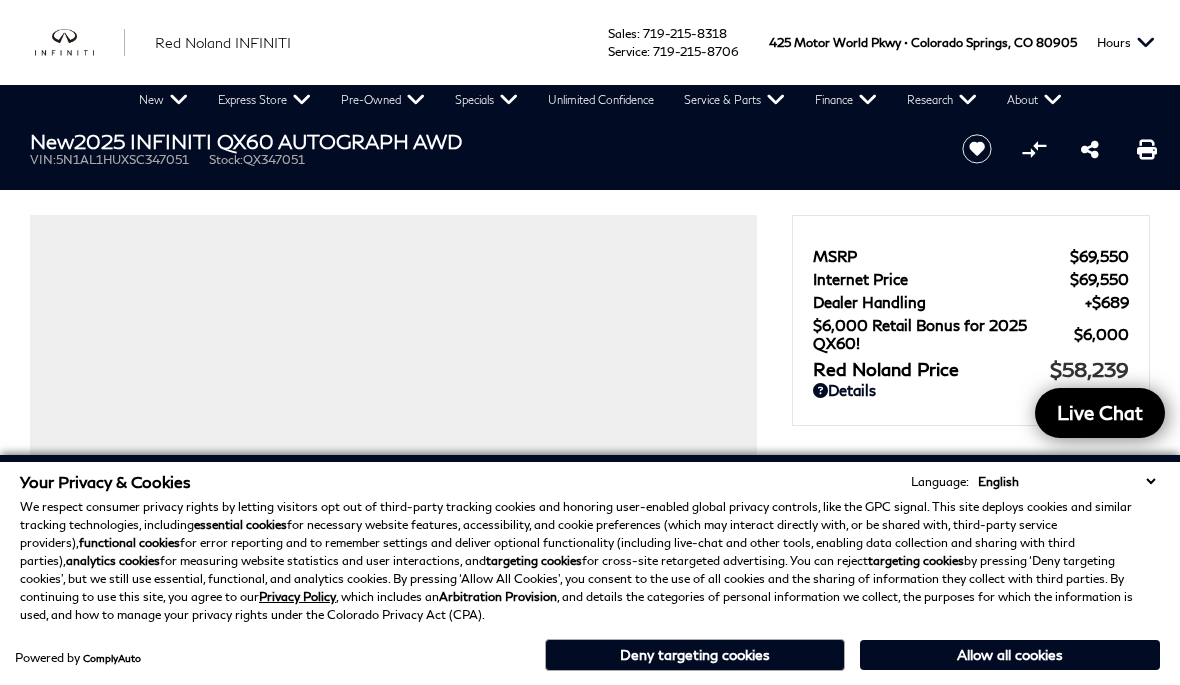 click on "New" at bounding box center [163, 100] 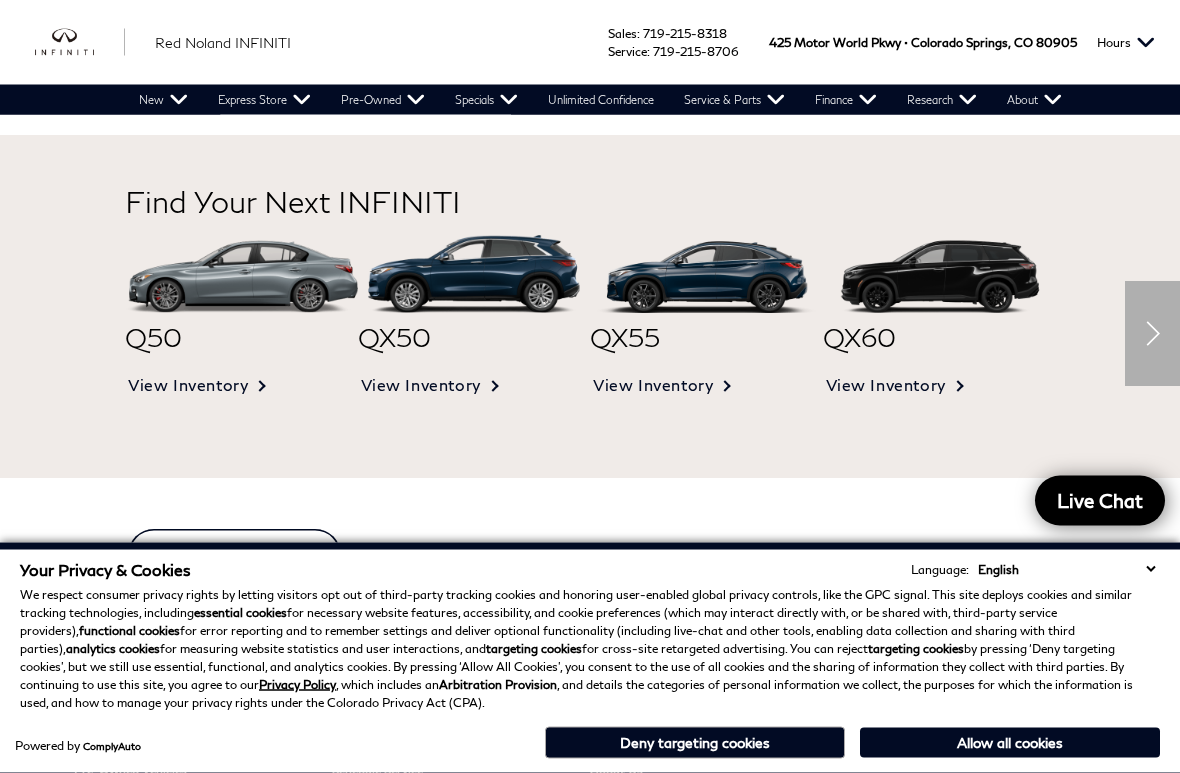 scroll, scrollTop: 804, scrollLeft: 0, axis: vertical 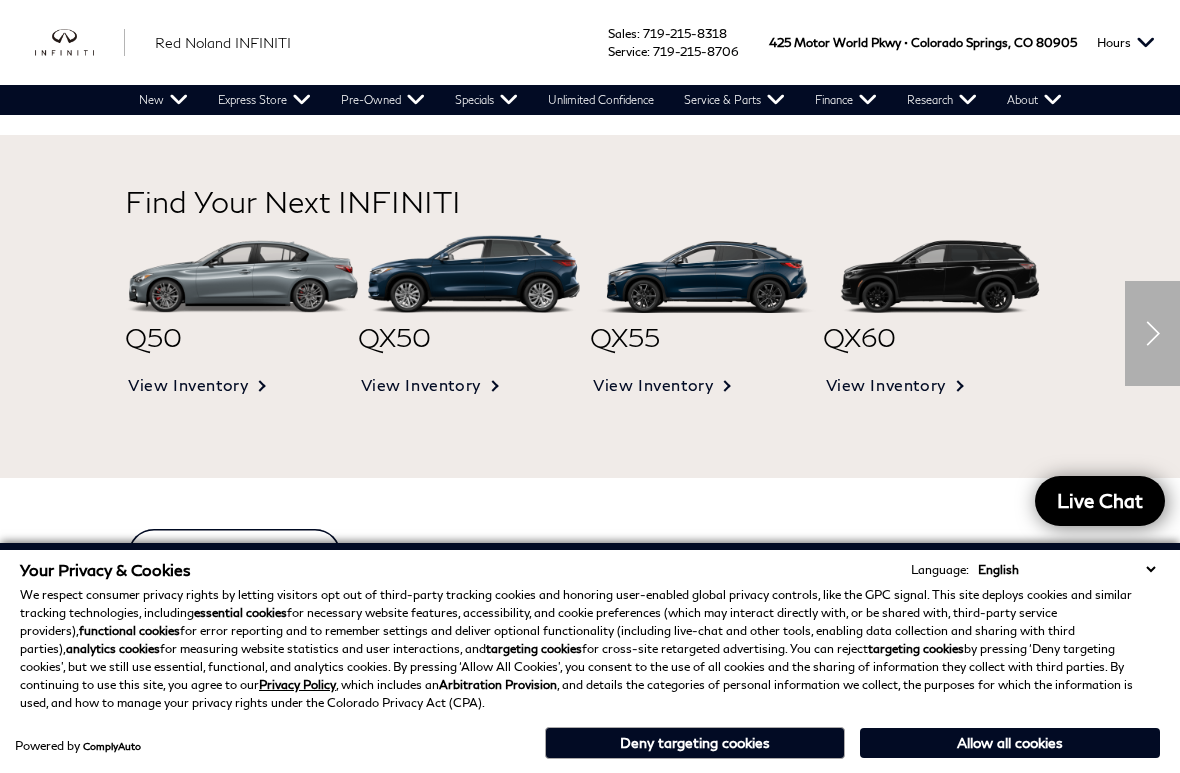 click at bounding box center [474, 274] 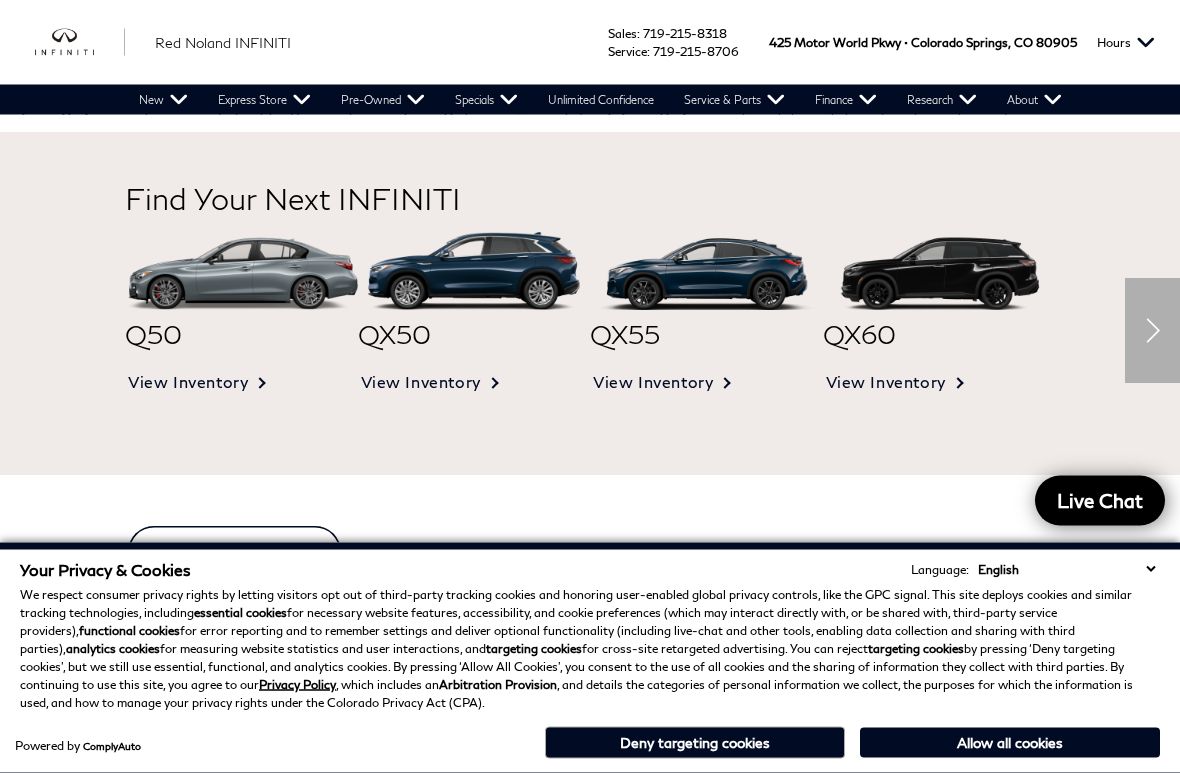 scroll, scrollTop: 807, scrollLeft: 0, axis: vertical 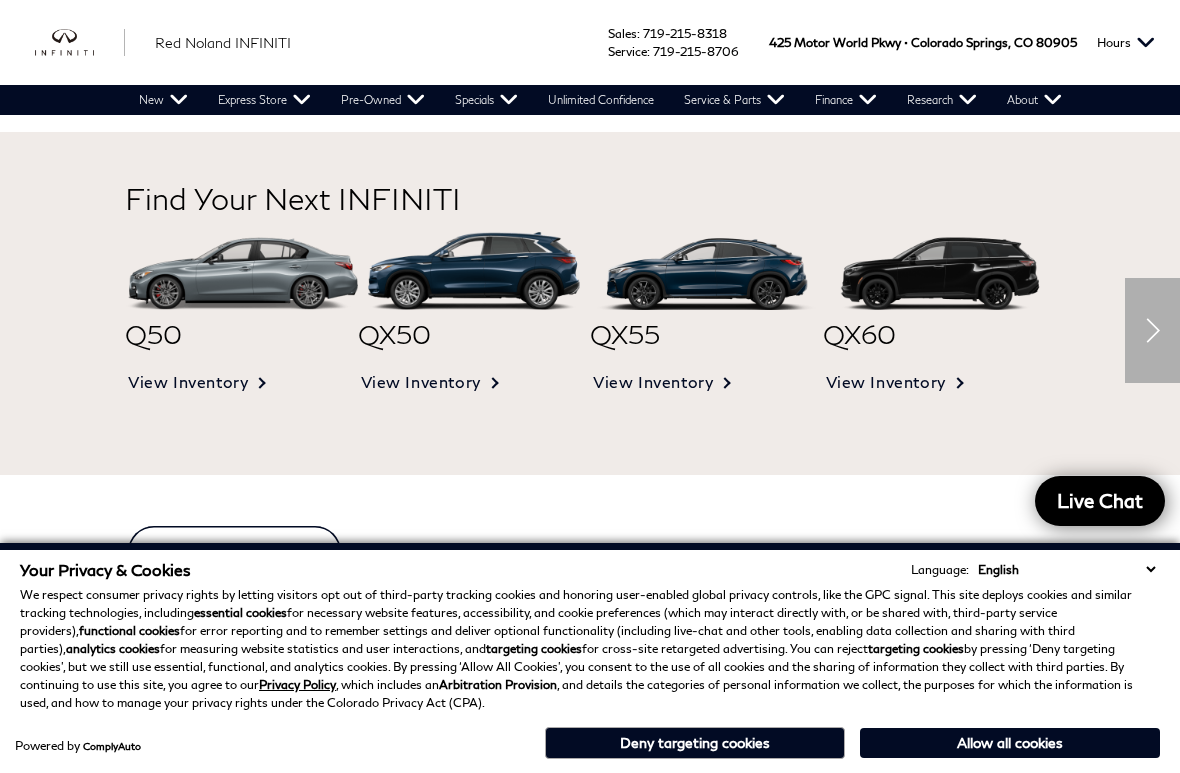 click at bounding box center [474, 271] 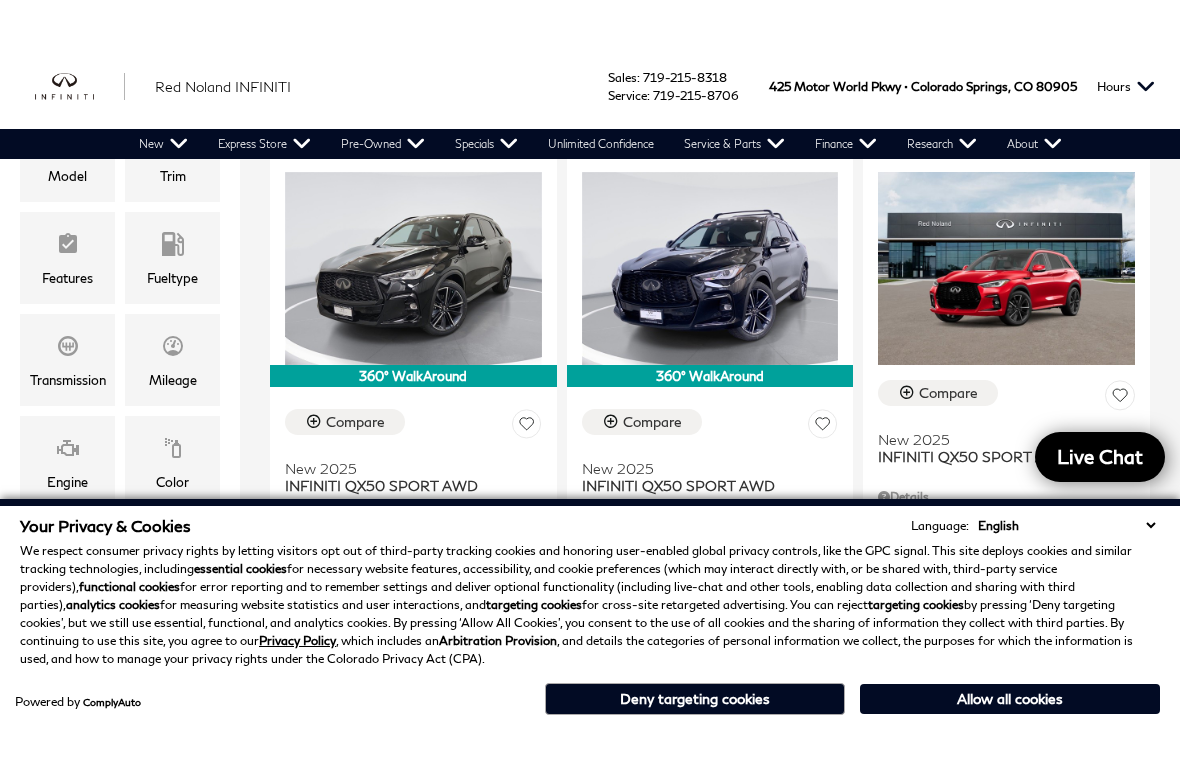 scroll, scrollTop: 428, scrollLeft: 0, axis: vertical 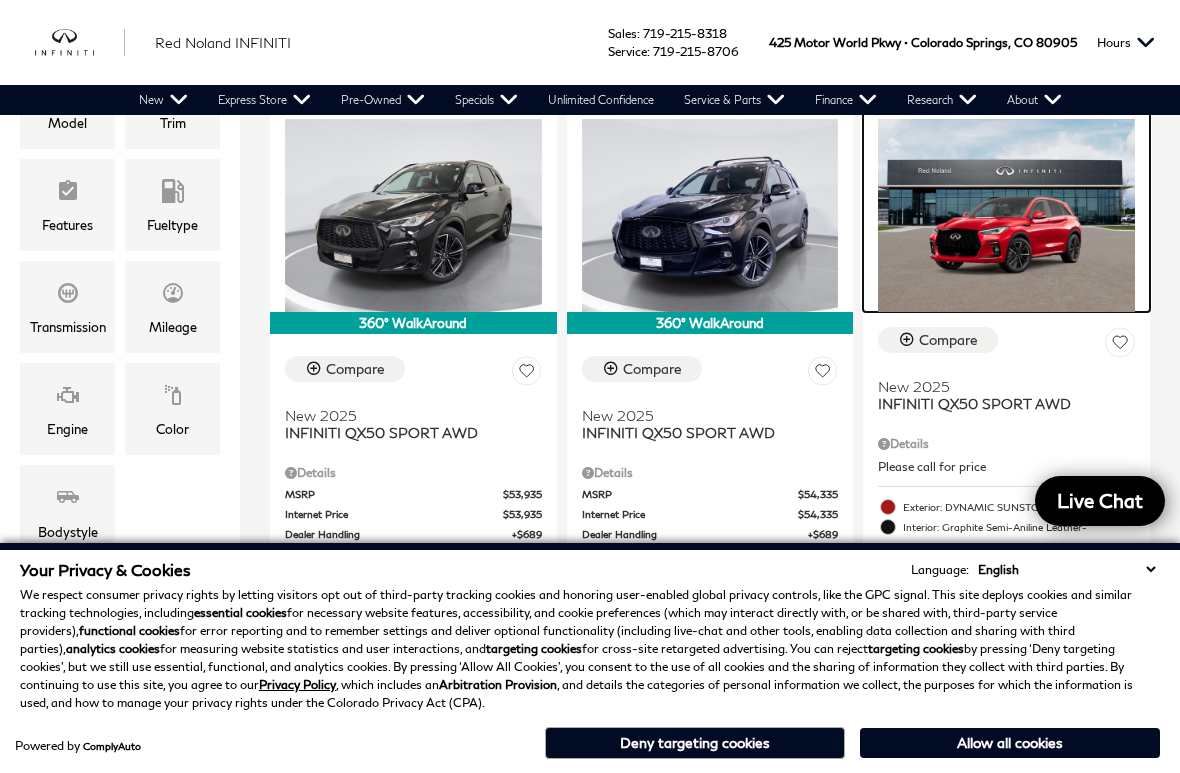 click at bounding box center (1006, 215) 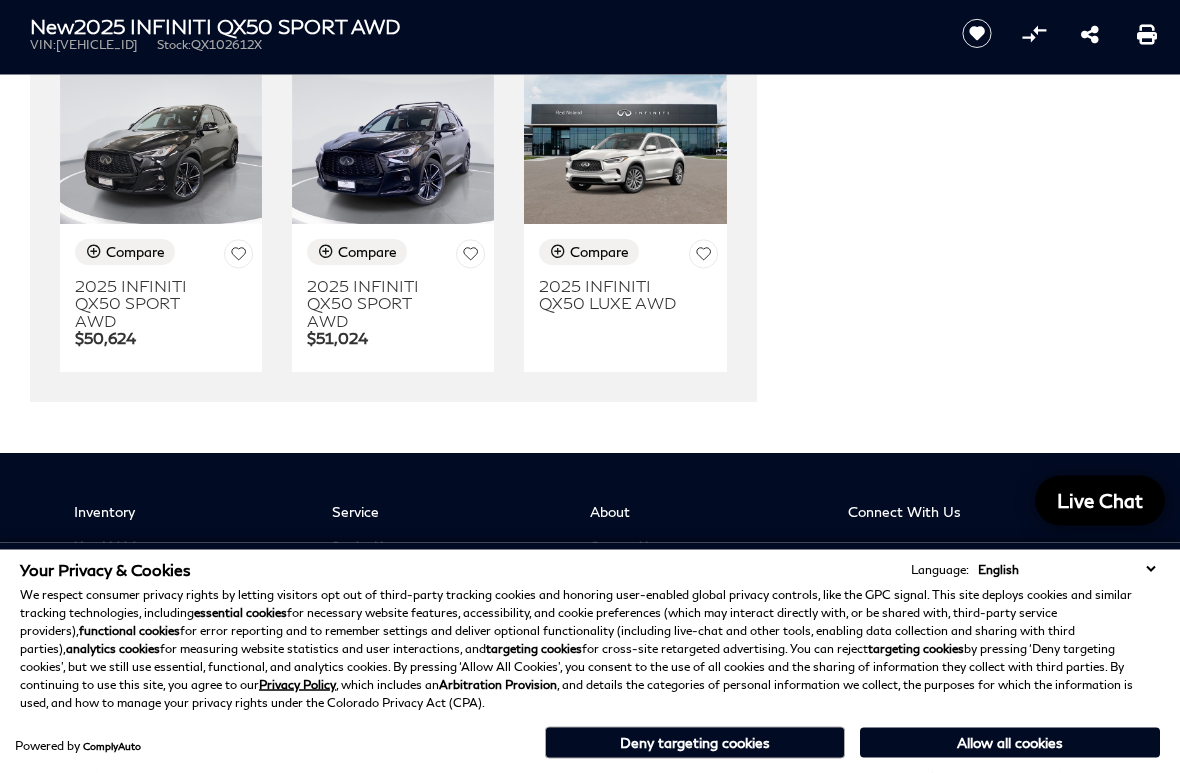 scroll, scrollTop: 5102, scrollLeft: 0, axis: vertical 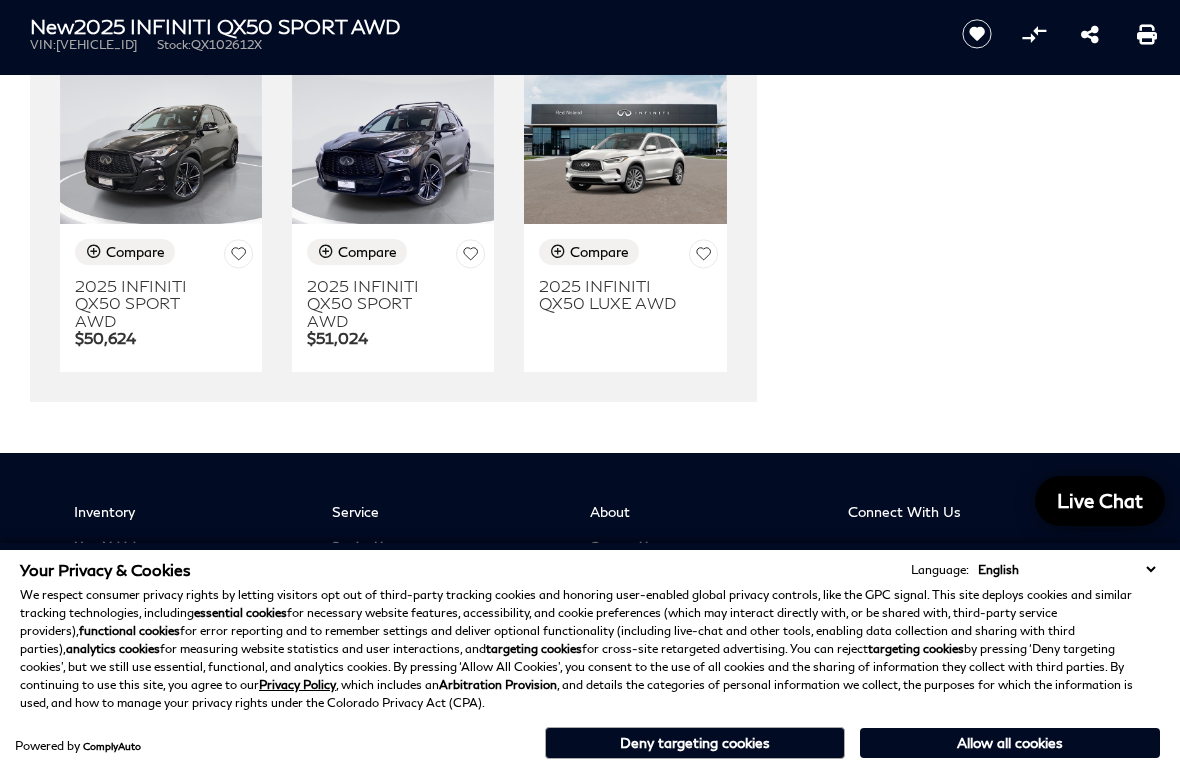 click on "Compare" at bounding box center (599, 252) 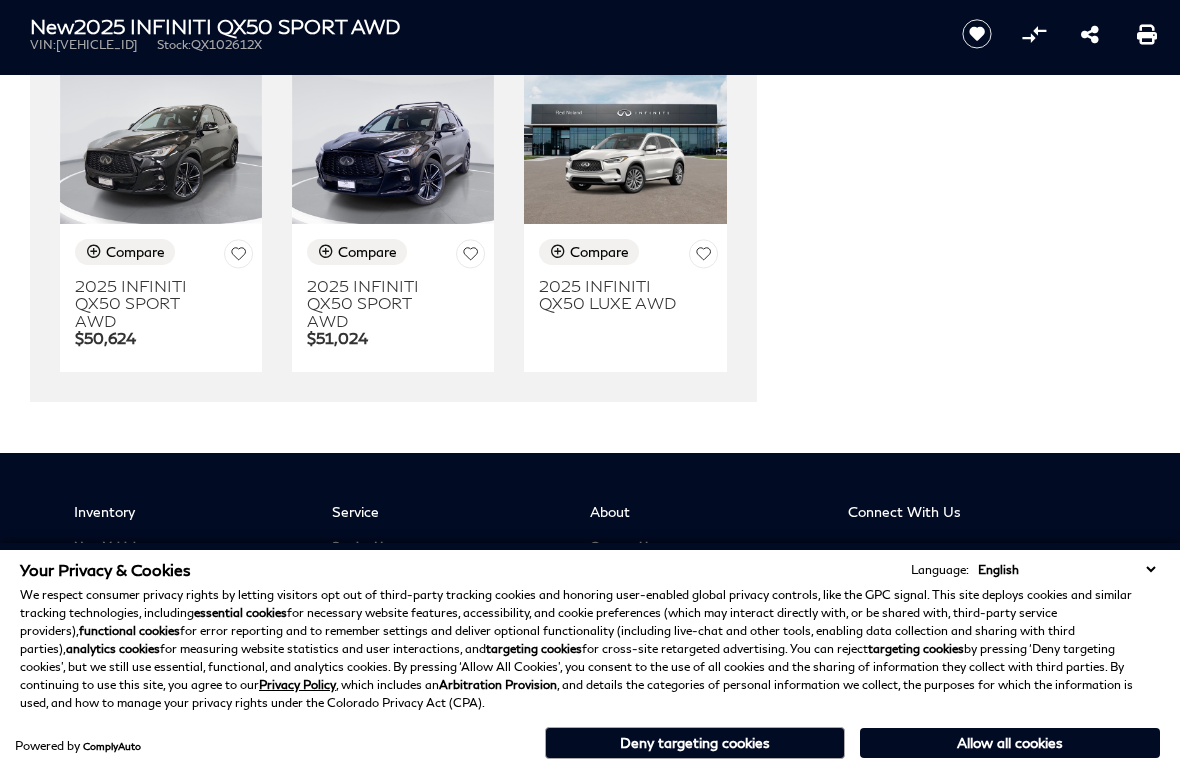 click at bounding box center (625, 148) 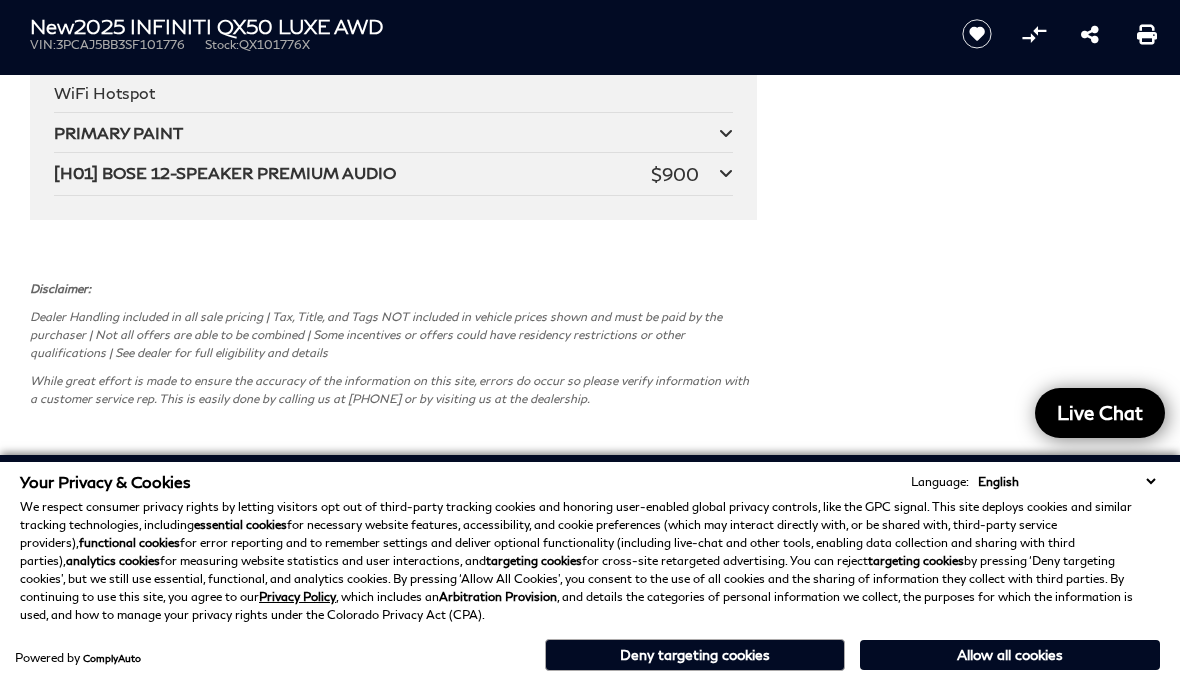 scroll, scrollTop: 4384, scrollLeft: 0, axis: vertical 